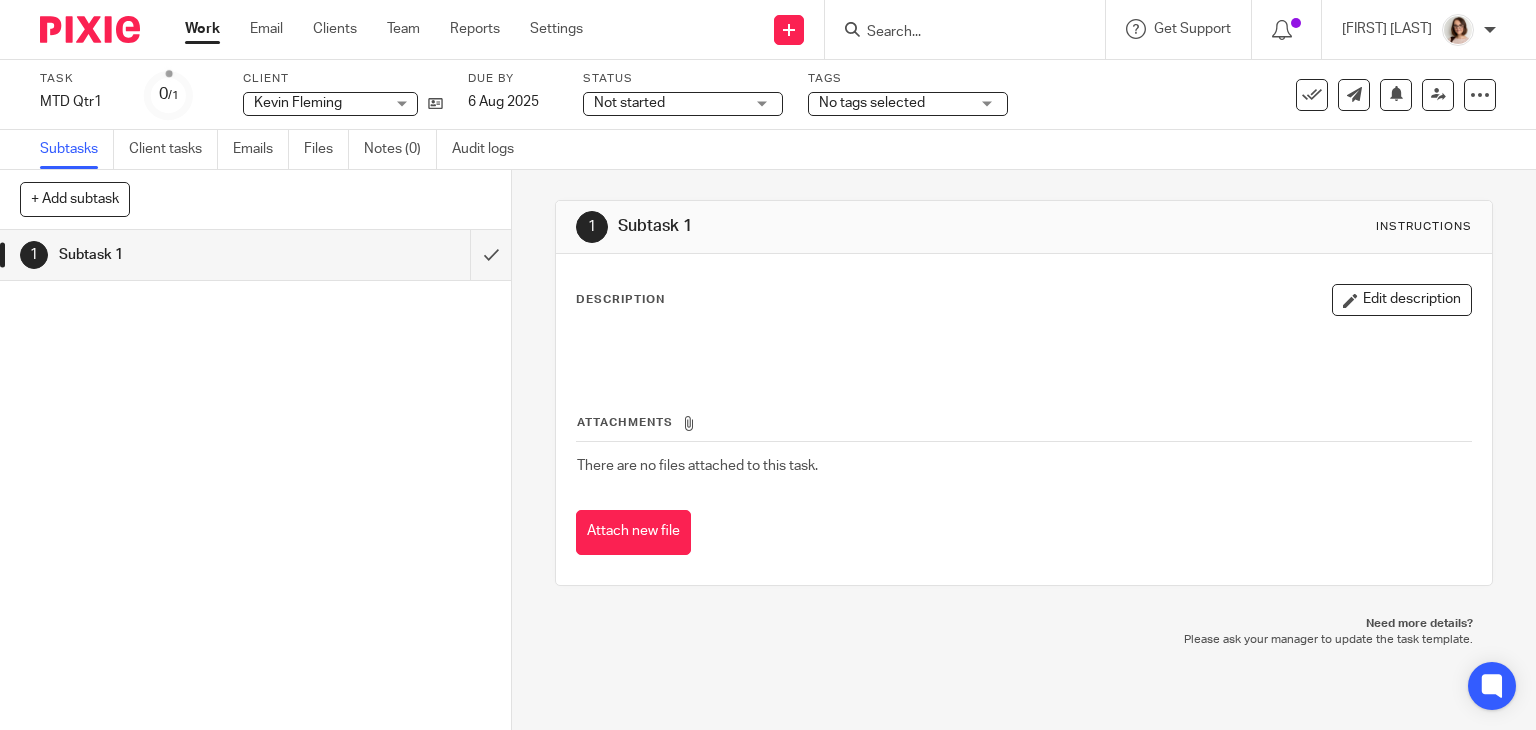 scroll, scrollTop: 0, scrollLeft: 0, axis: both 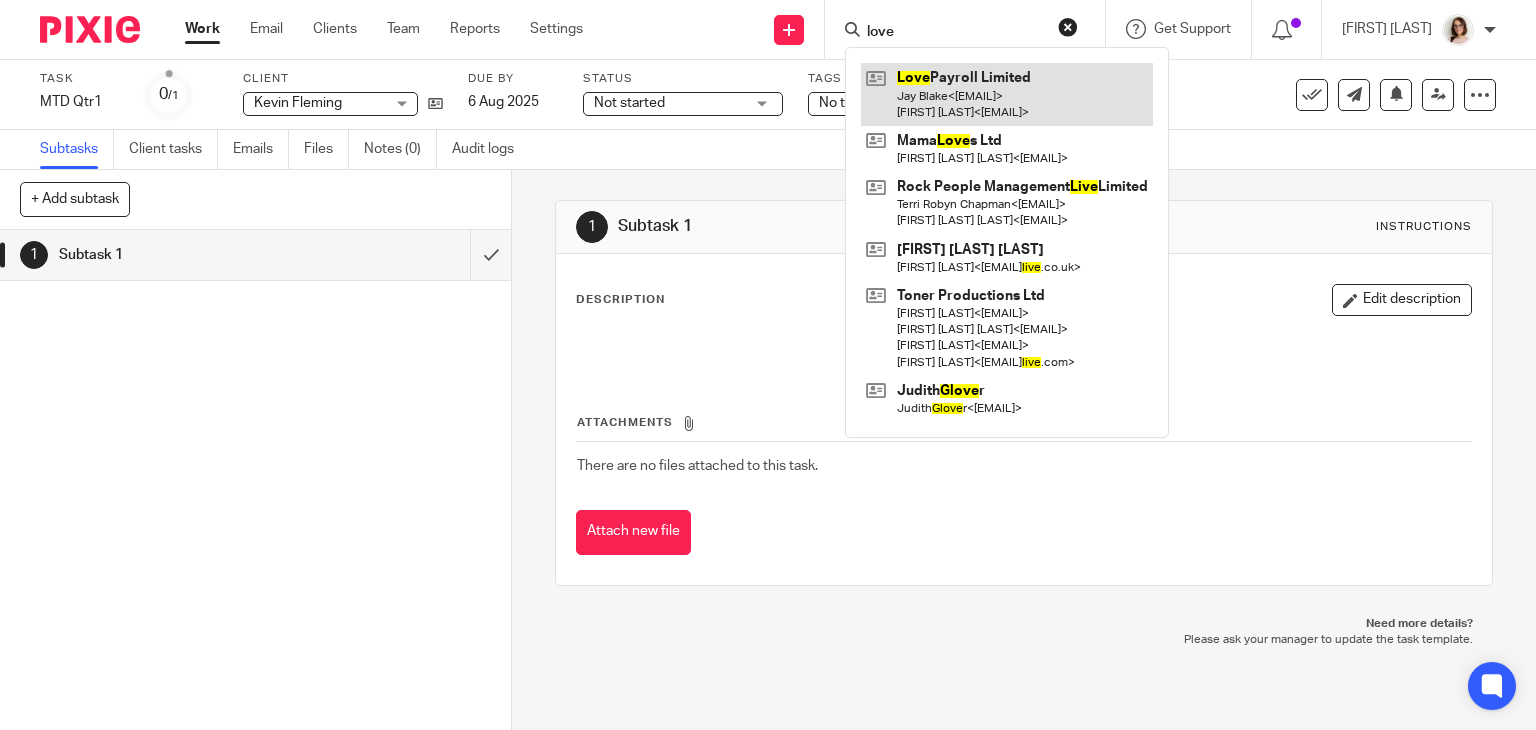 type on "love" 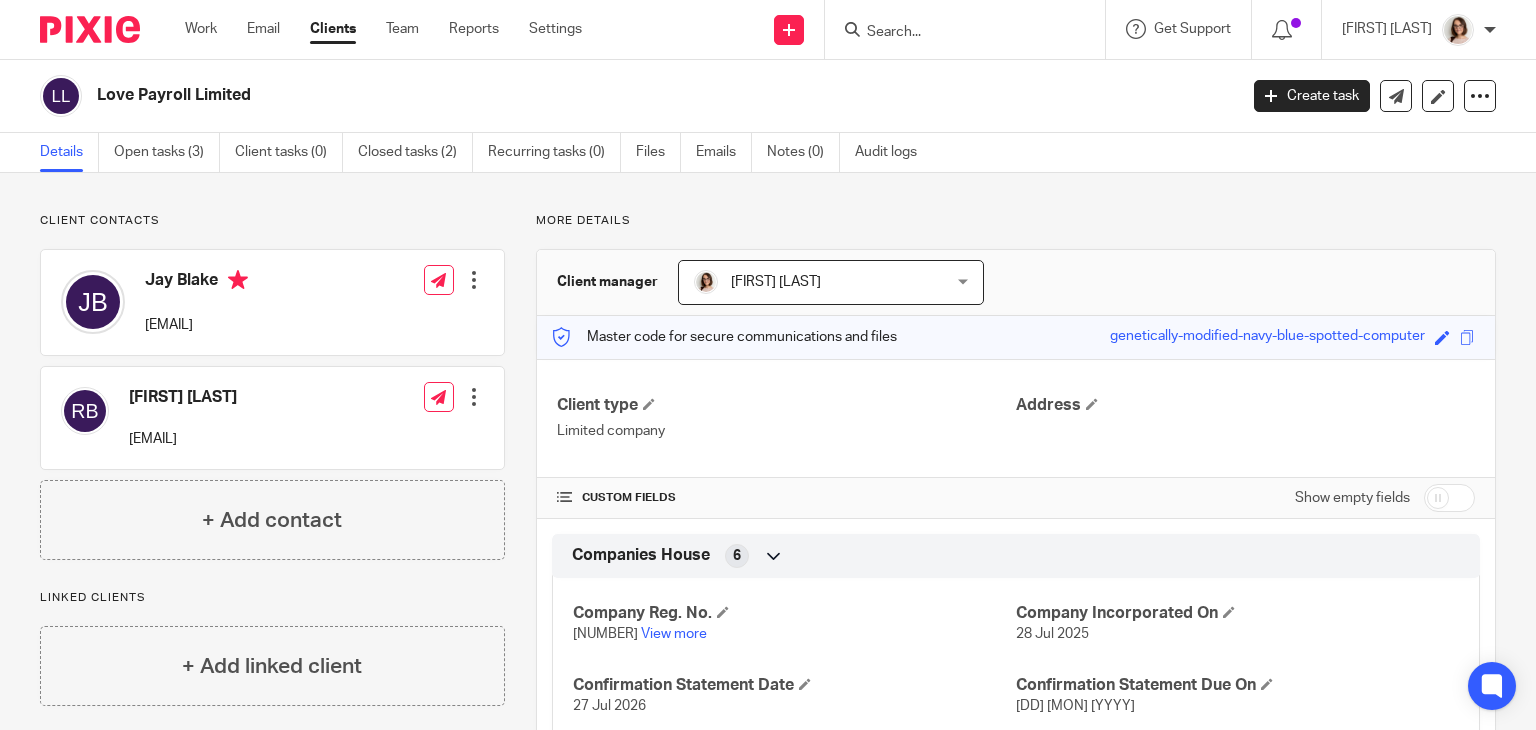 scroll, scrollTop: 0, scrollLeft: 0, axis: both 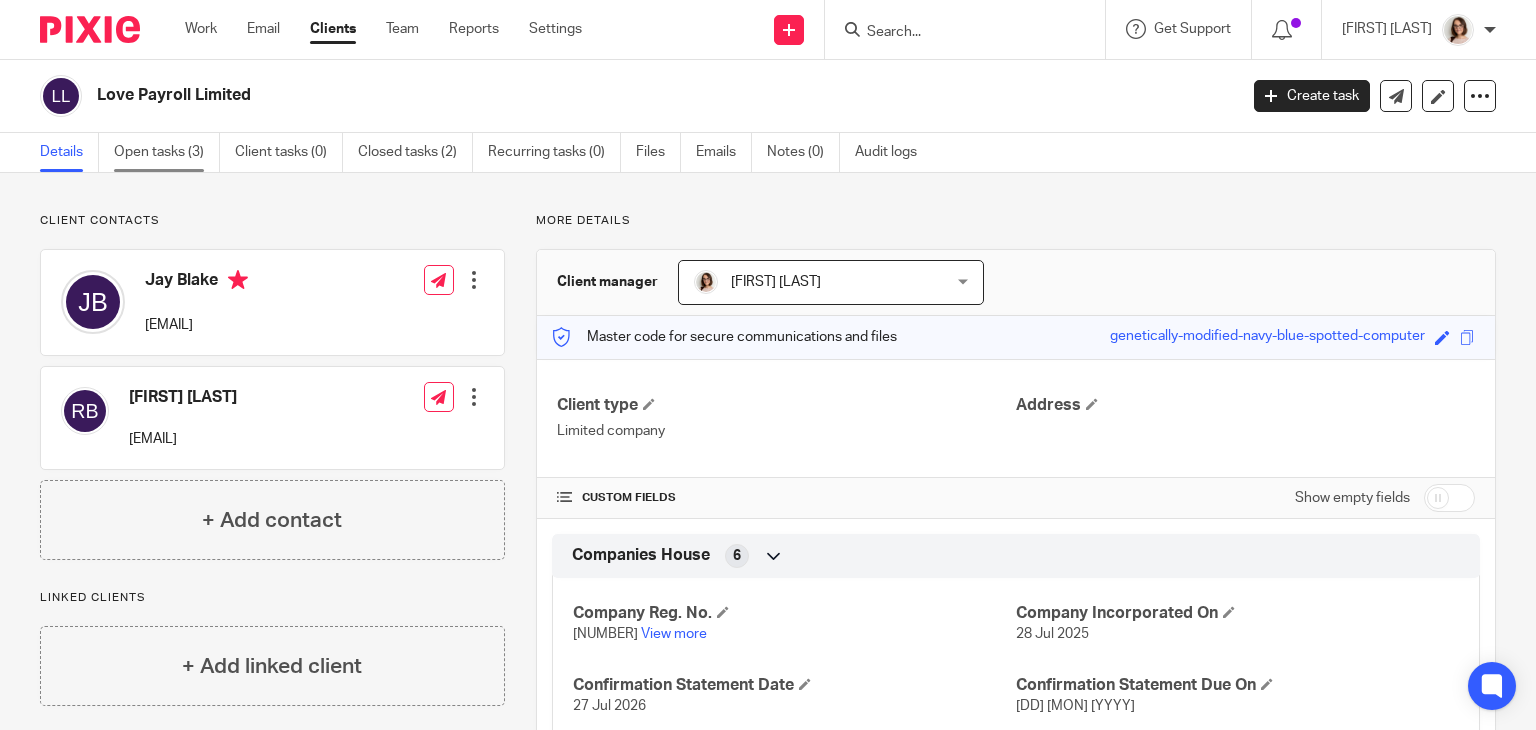click on "Open tasks (3)" at bounding box center (167, 152) 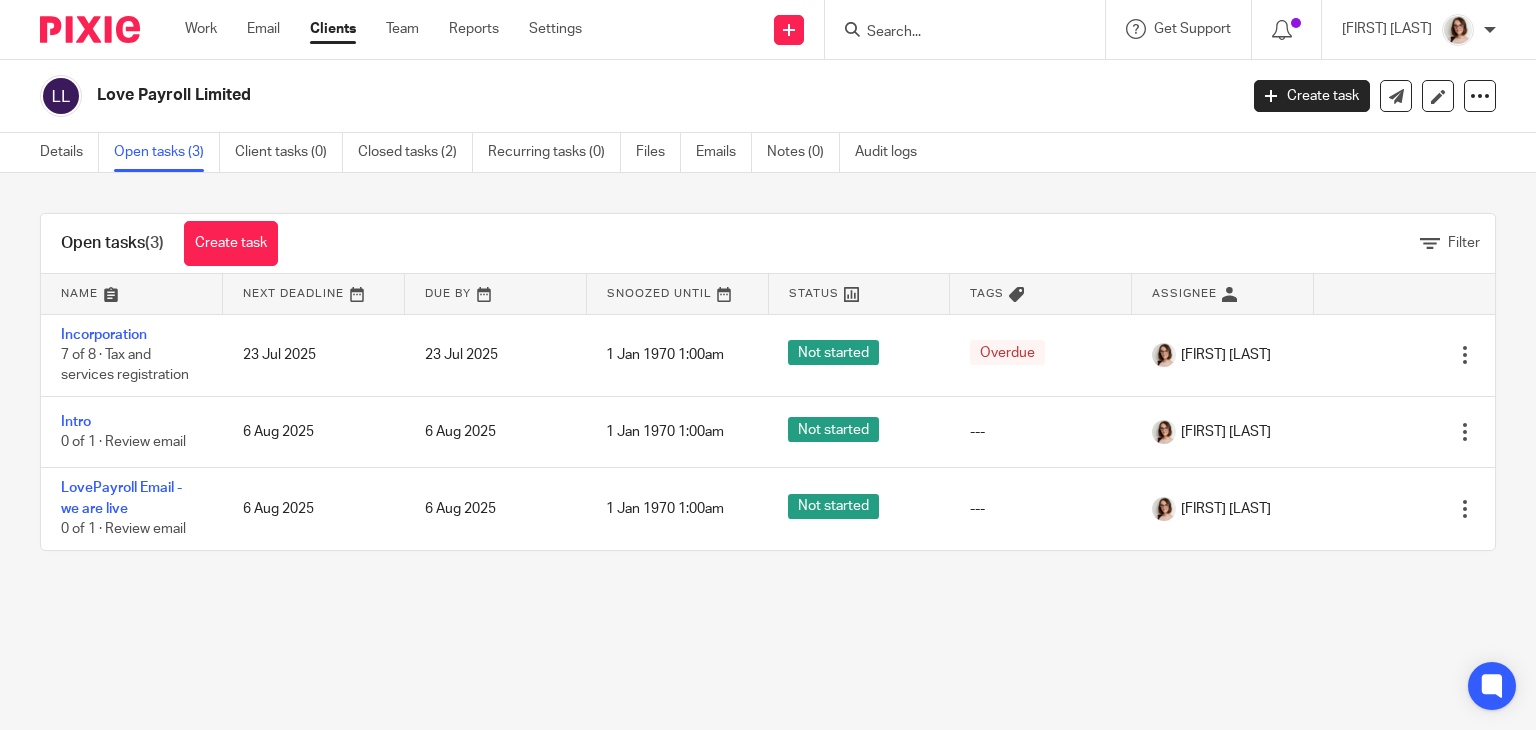 scroll, scrollTop: 0, scrollLeft: 0, axis: both 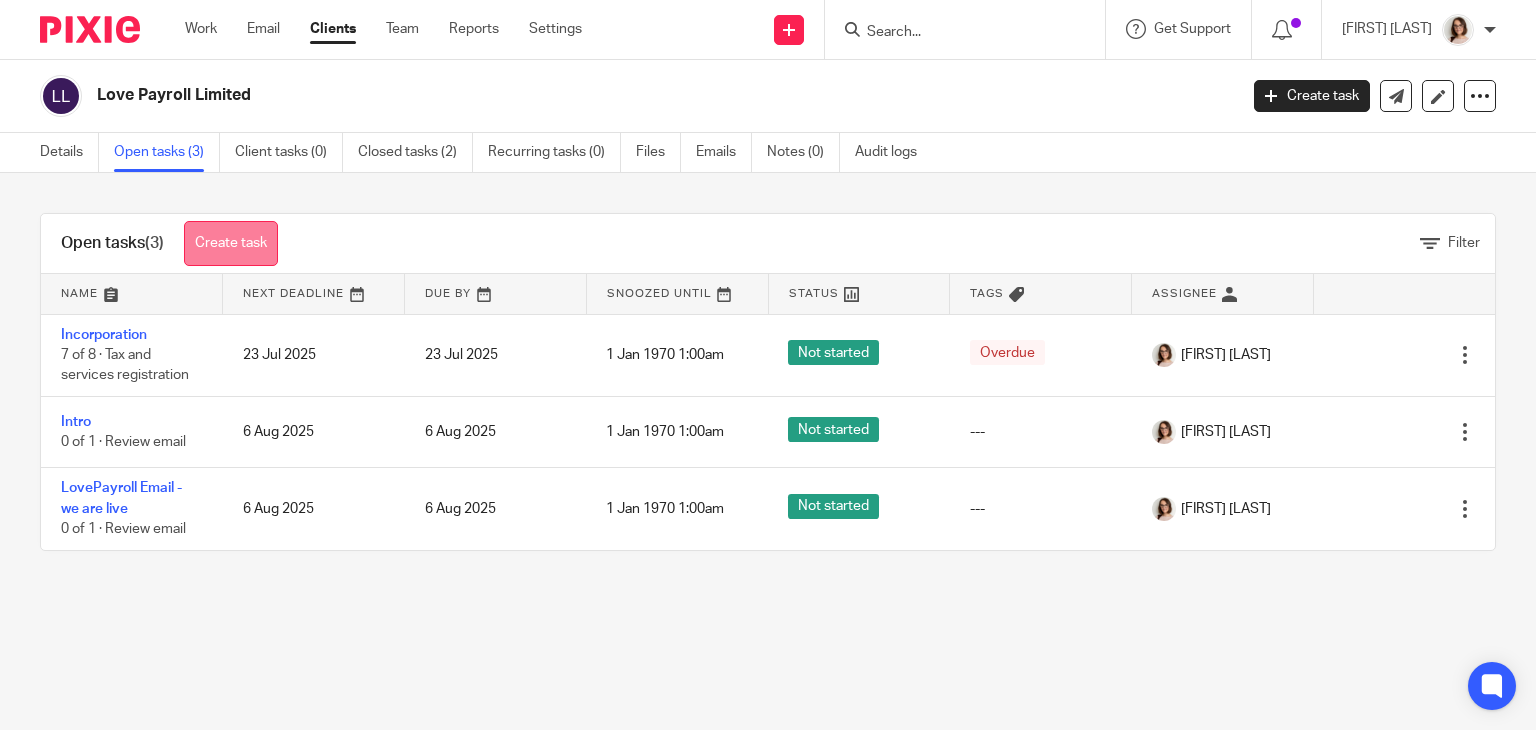 click on "Create task" at bounding box center (231, 243) 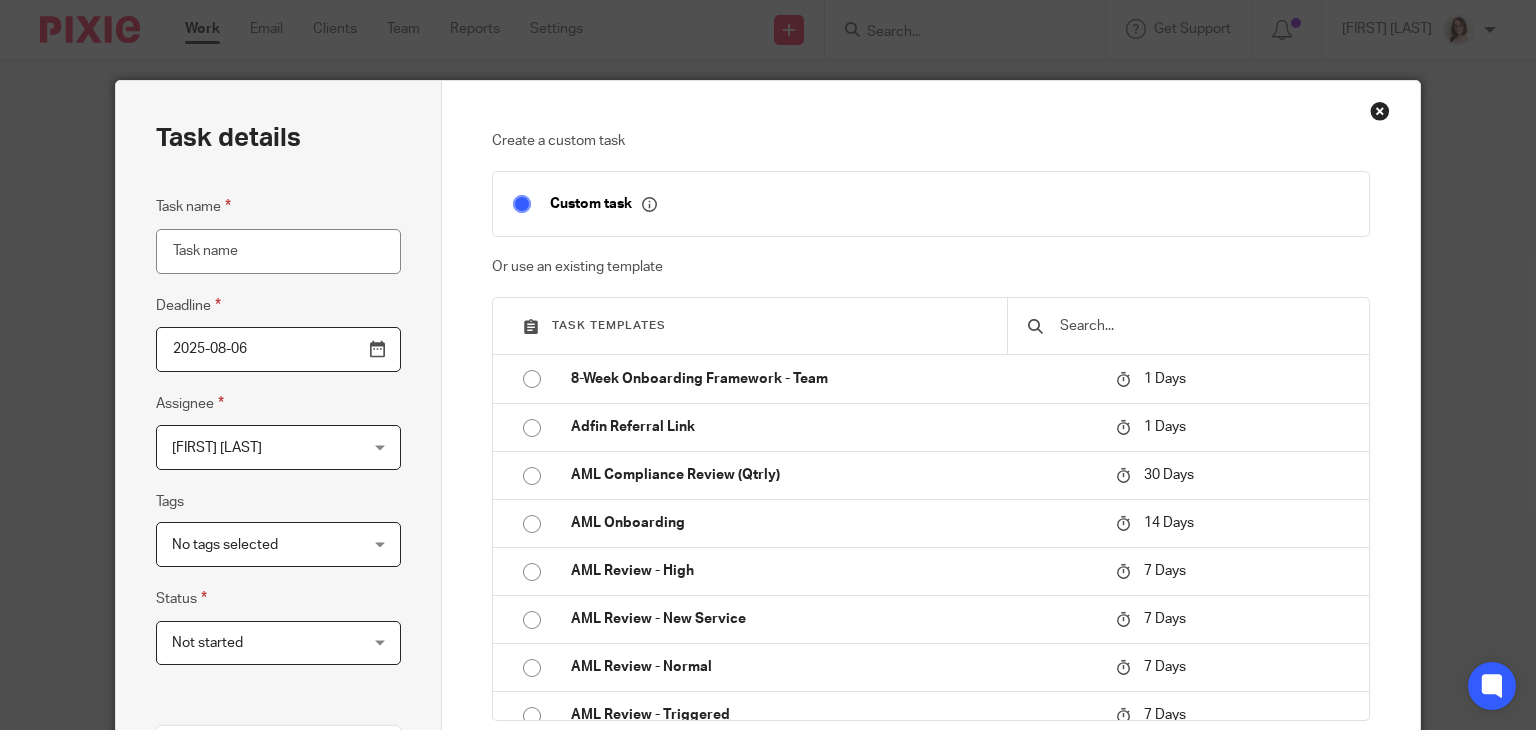 scroll, scrollTop: 0, scrollLeft: 0, axis: both 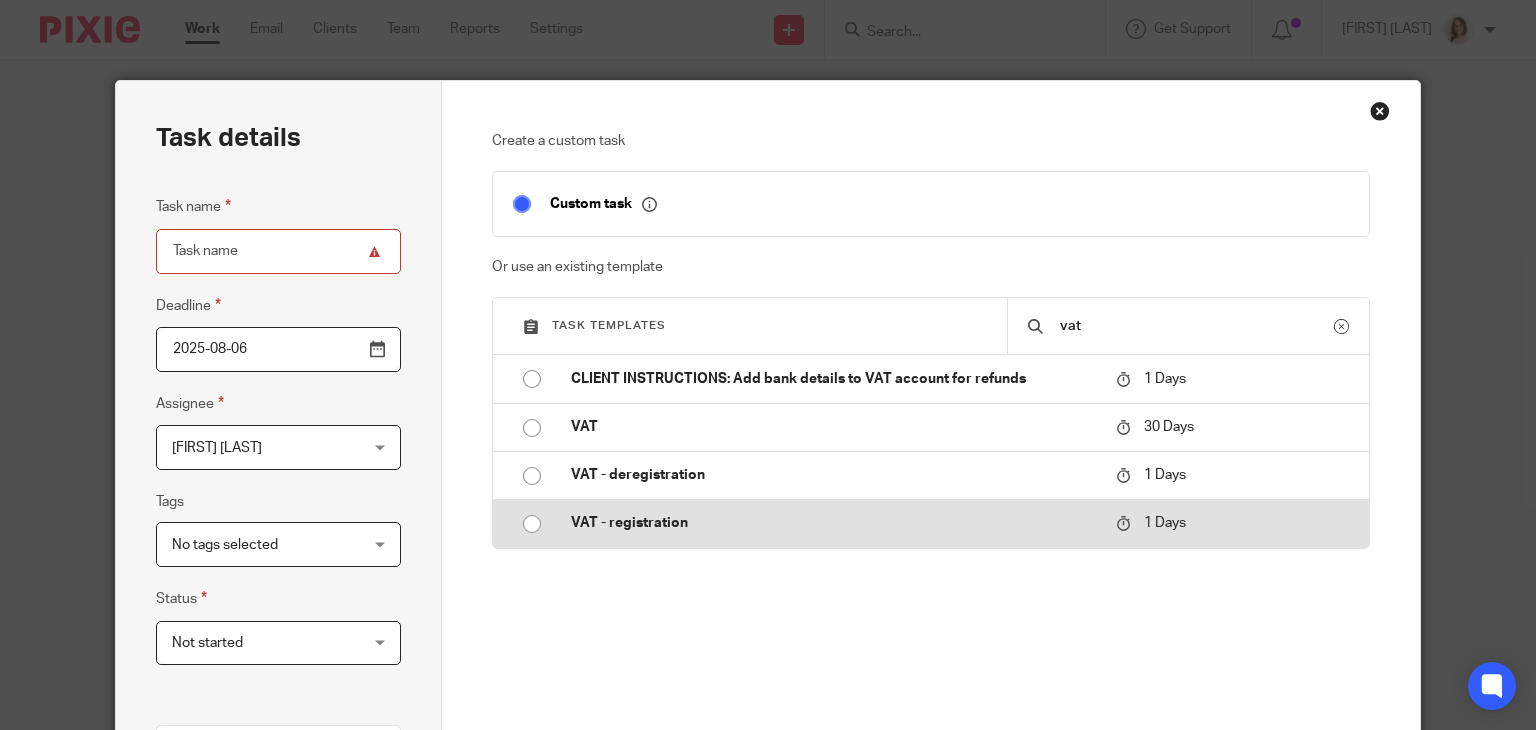 type on "vat" 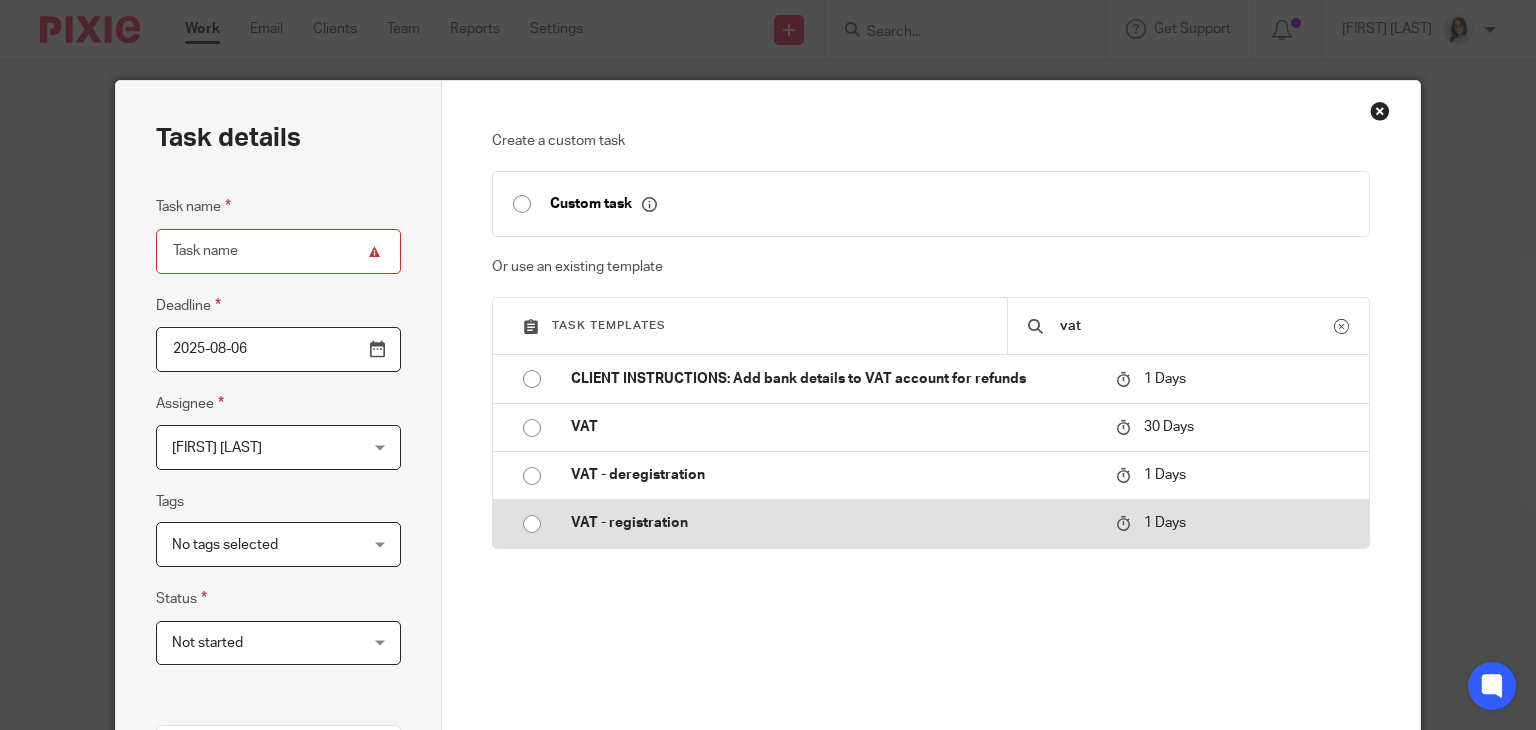 type on "2025-08-07" 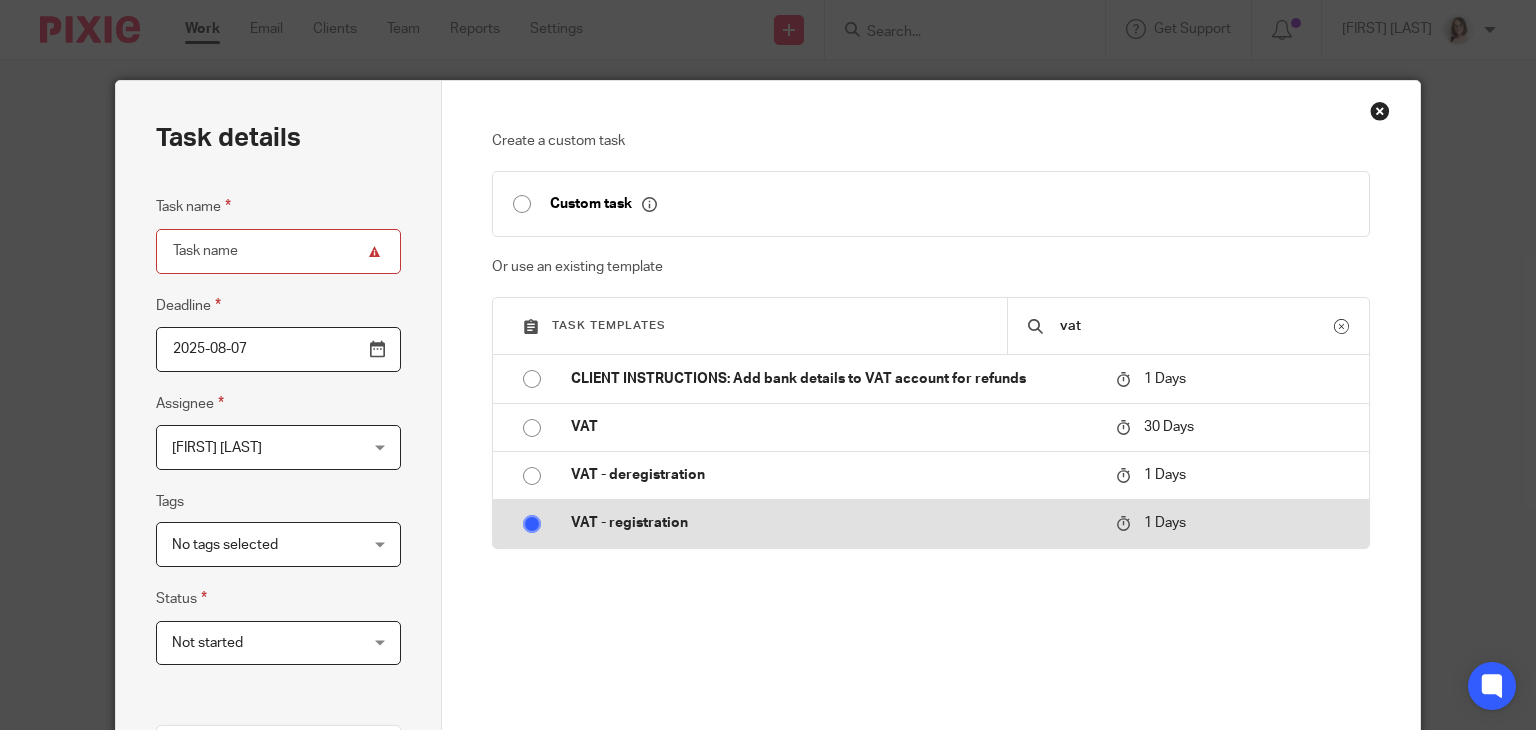 type on "VAT - registration" 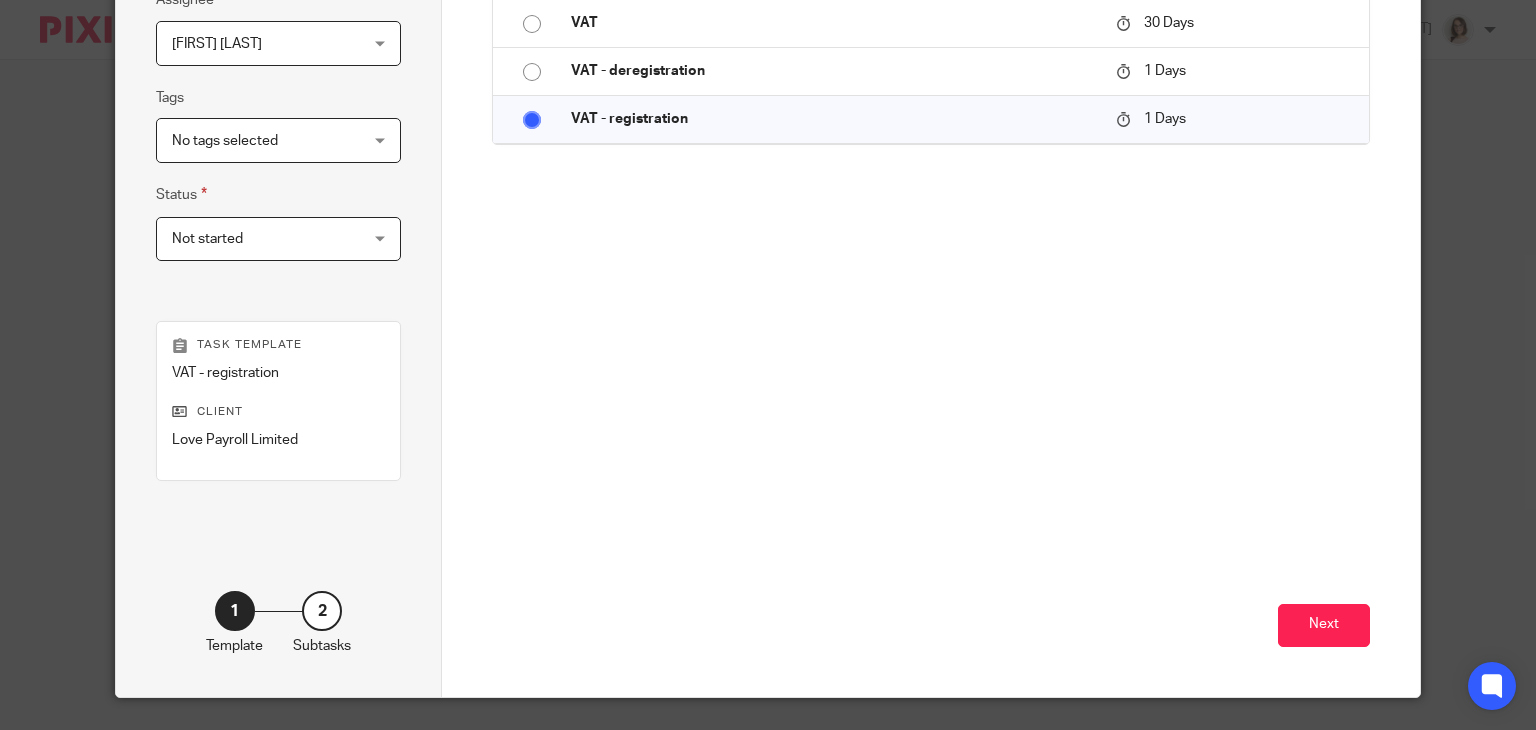 scroll, scrollTop: 419, scrollLeft: 0, axis: vertical 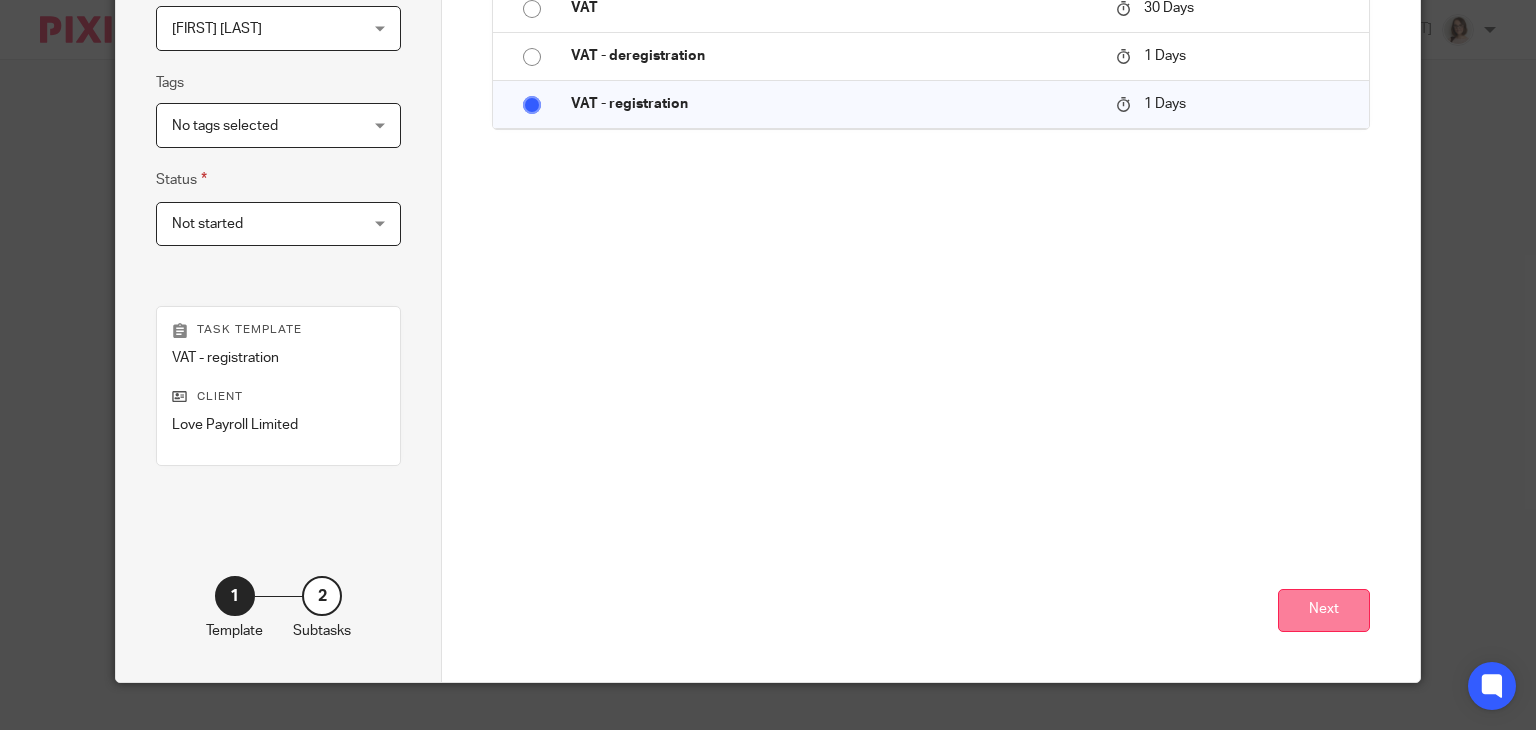 click on "Next" at bounding box center (1324, 610) 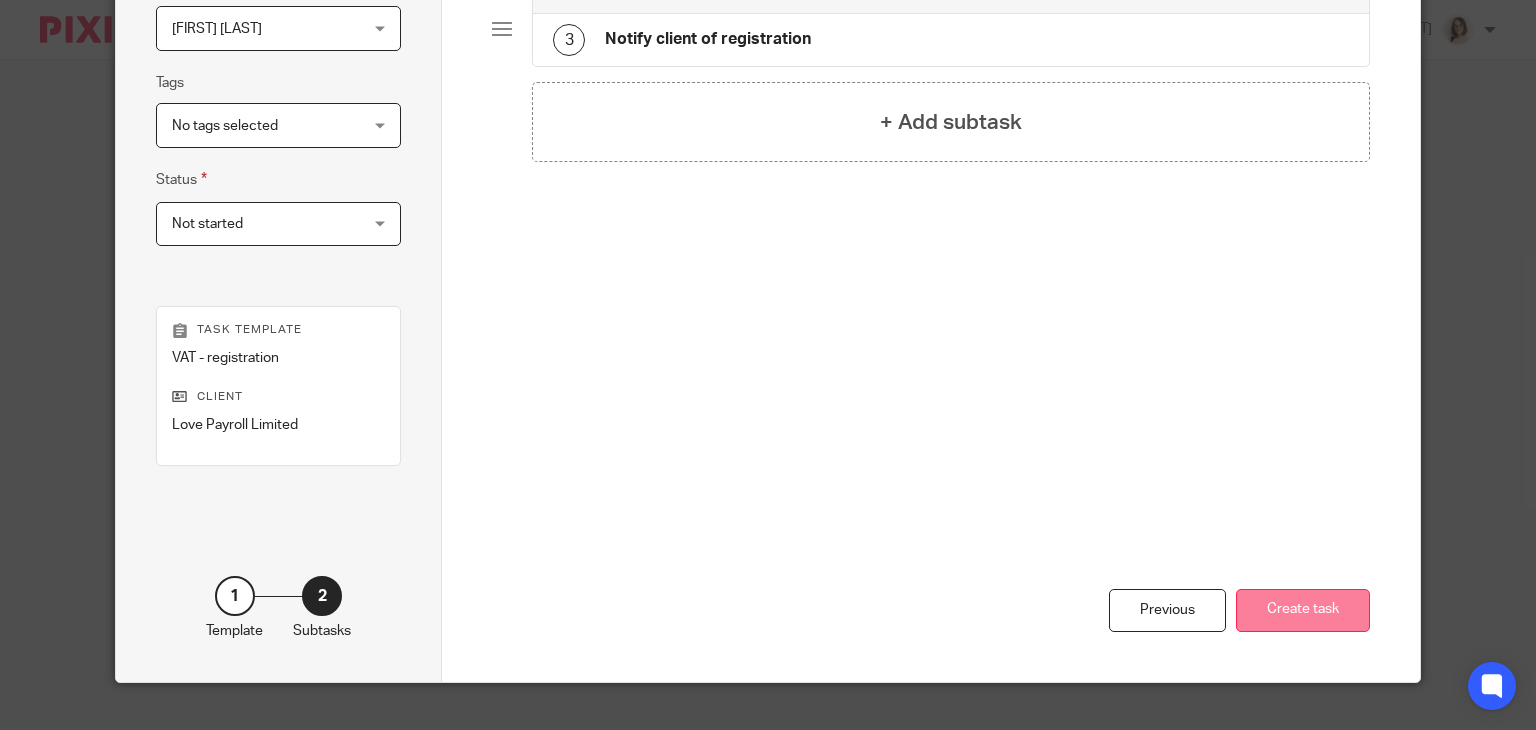 click on "Create task" at bounding box center [1303, 610] 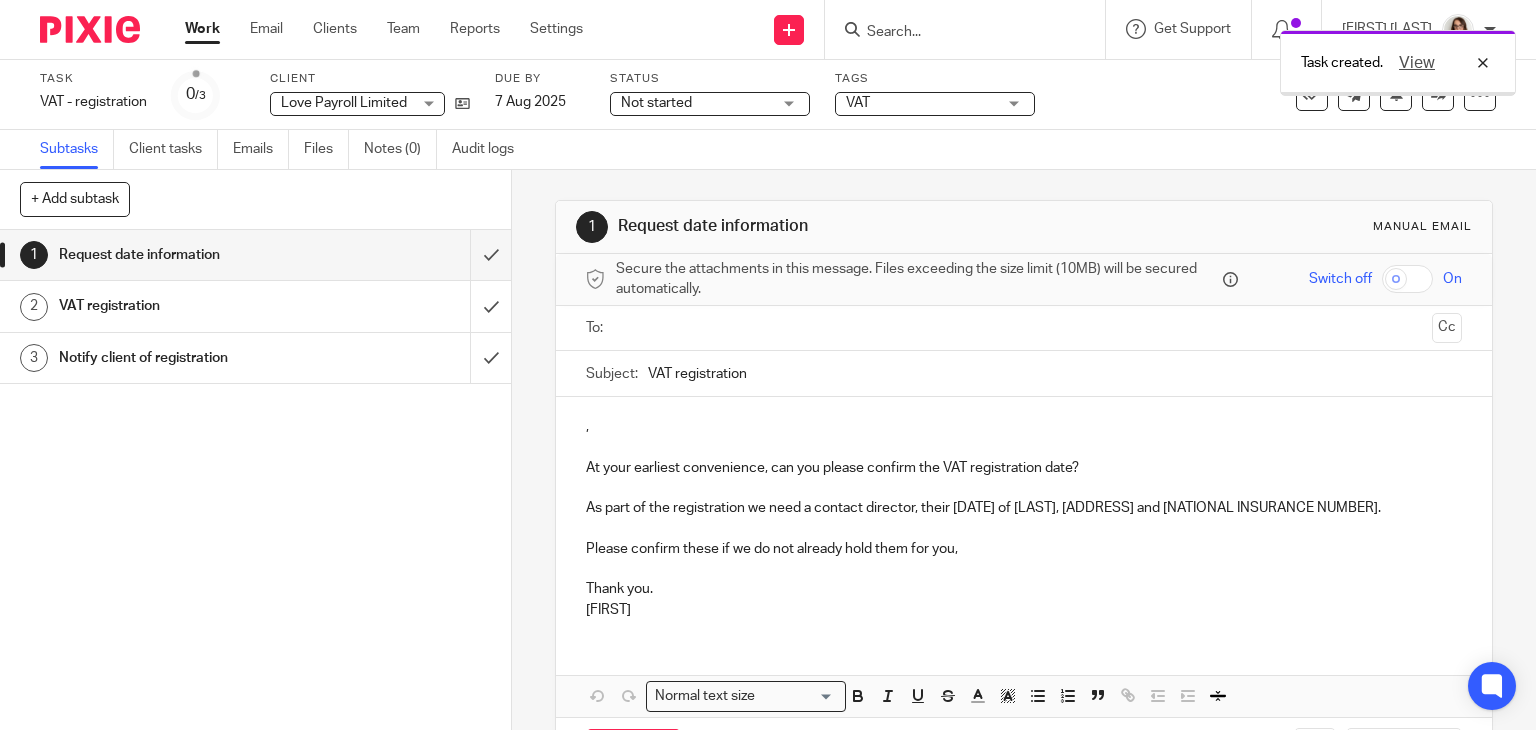 scroll, scrollTop: 0, scrollLeft: 0, axis: both 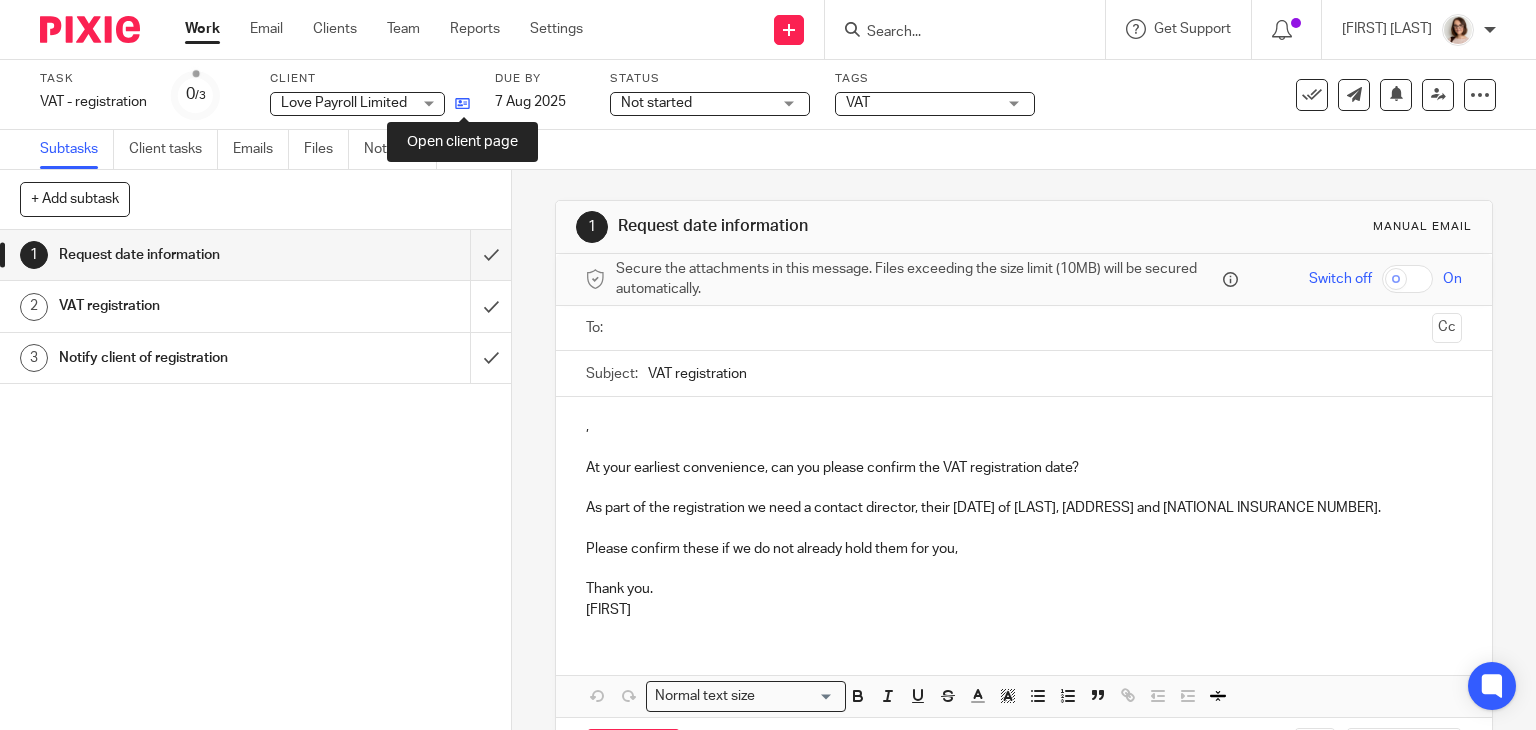 click at bounding box center (462, 103) 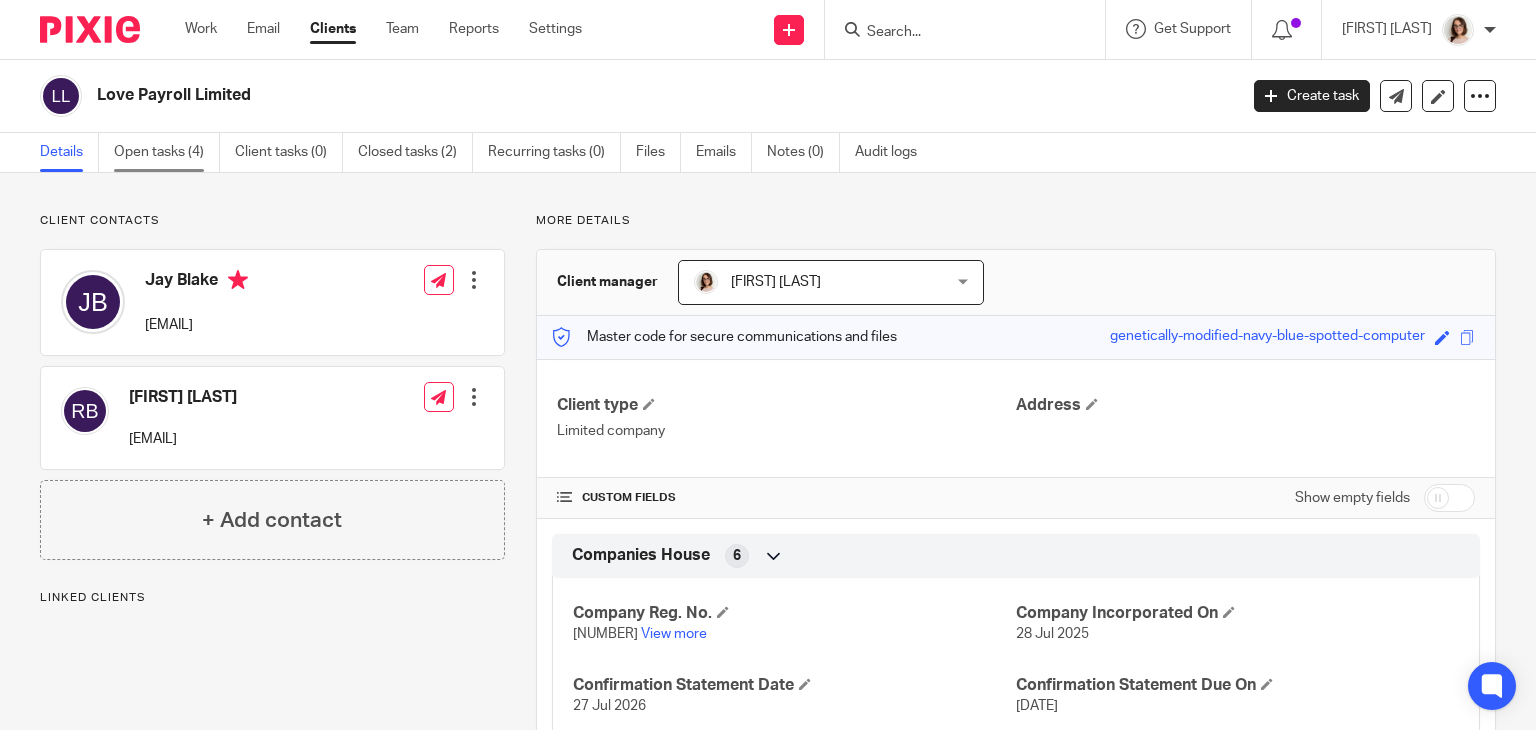 scroll, scrollTop: 0, scrollLeft: 0, axis: both 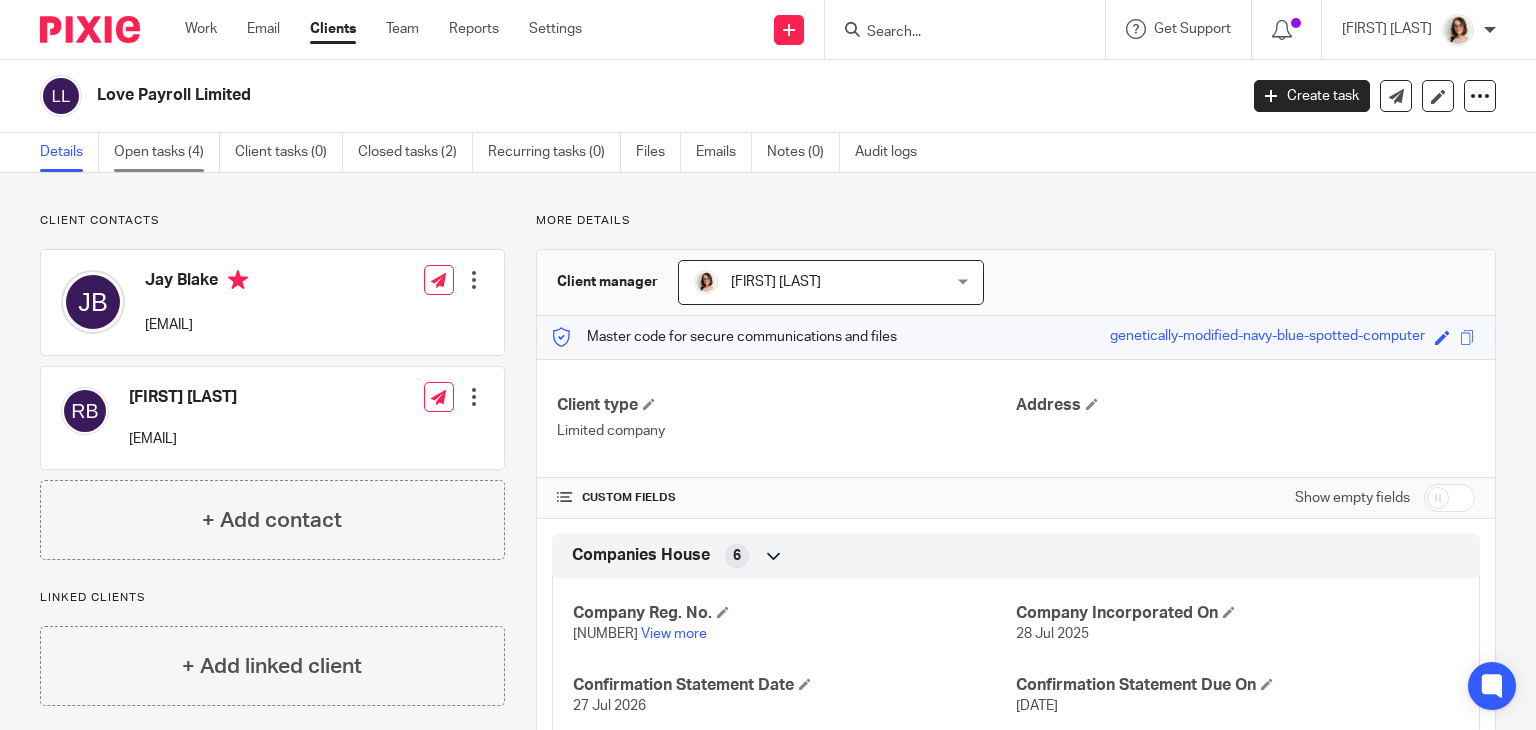 click on "Open tasks (4)" at bounding box center (167, 152) 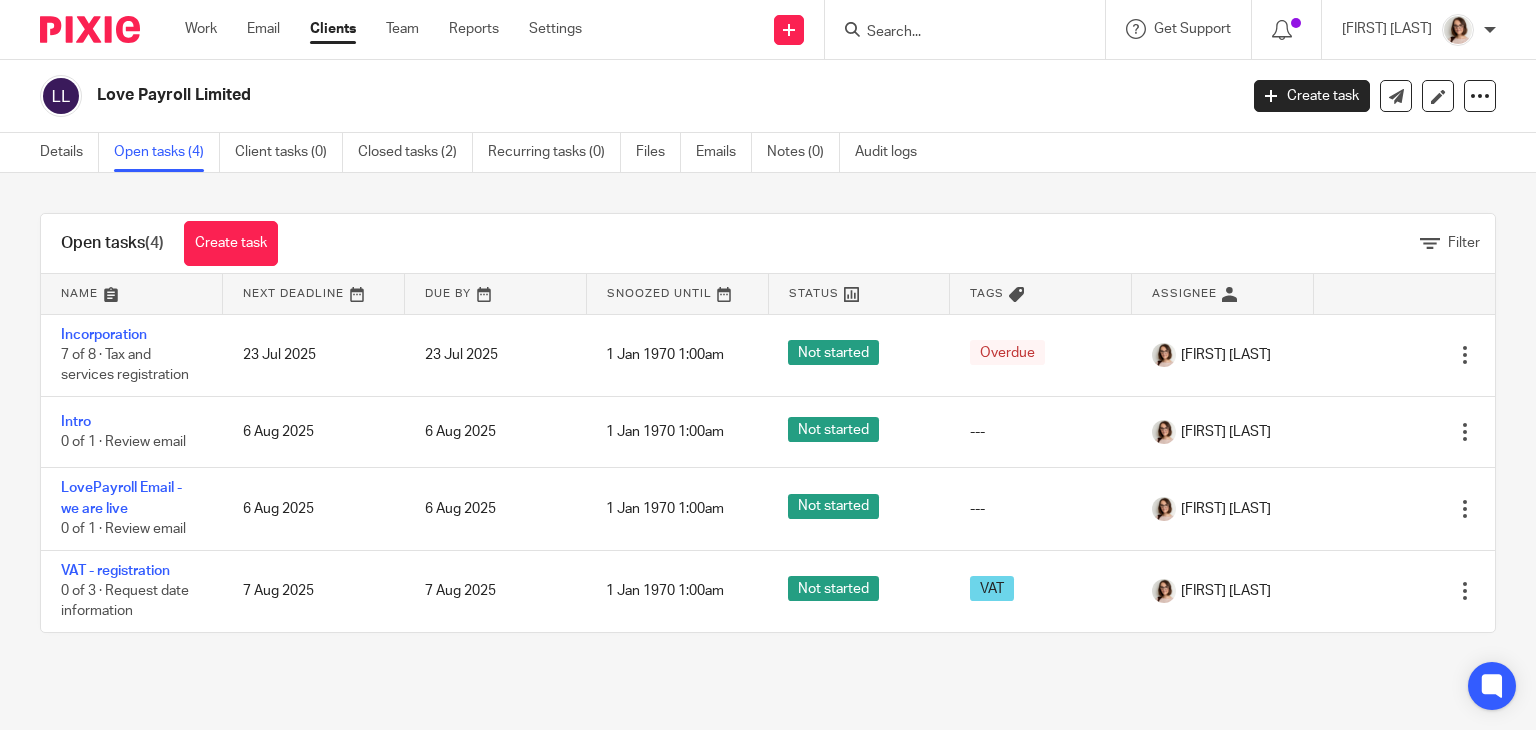 scroll, scrollTop: 0, scrollLeft: 0, axis: both 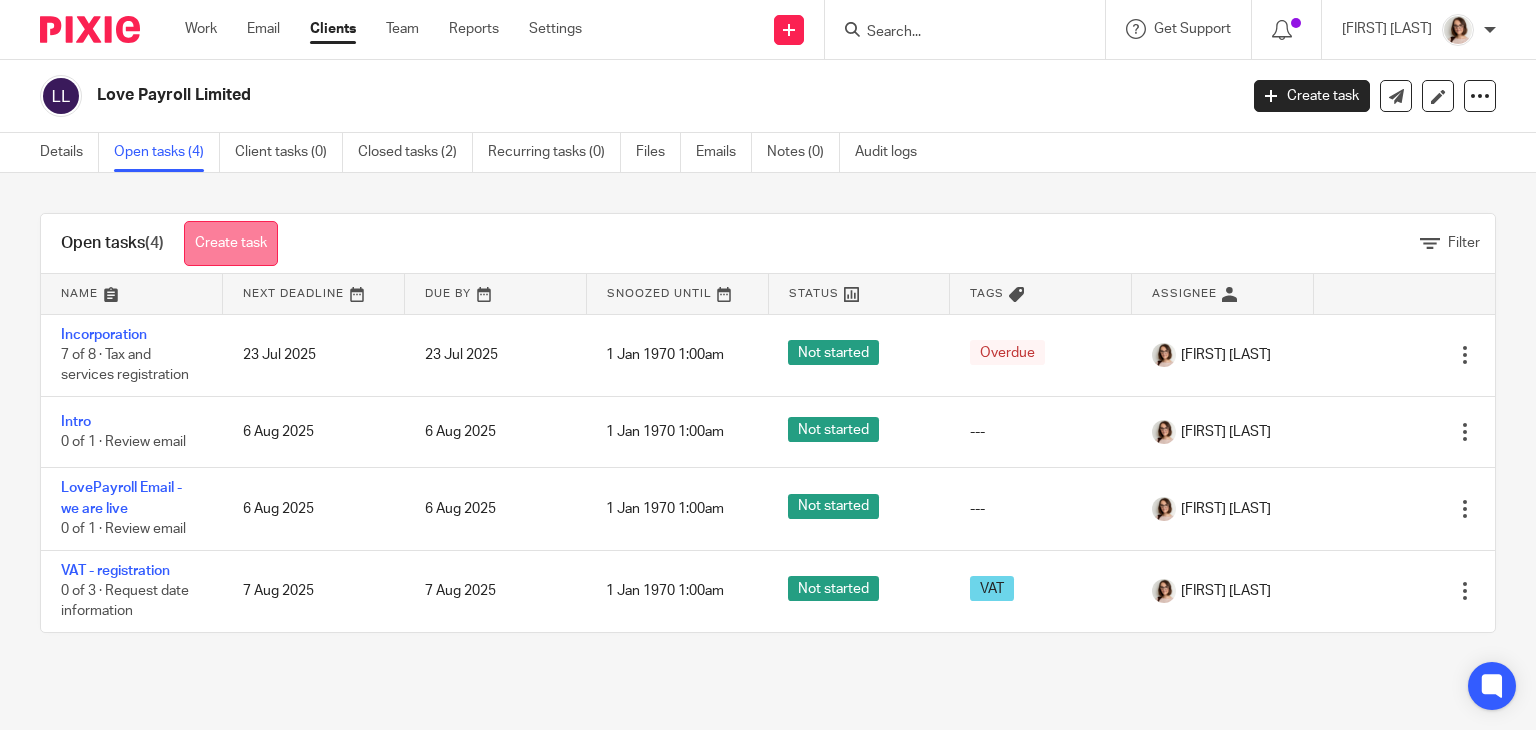 click on "Create task" at bounding box center [231, 243] 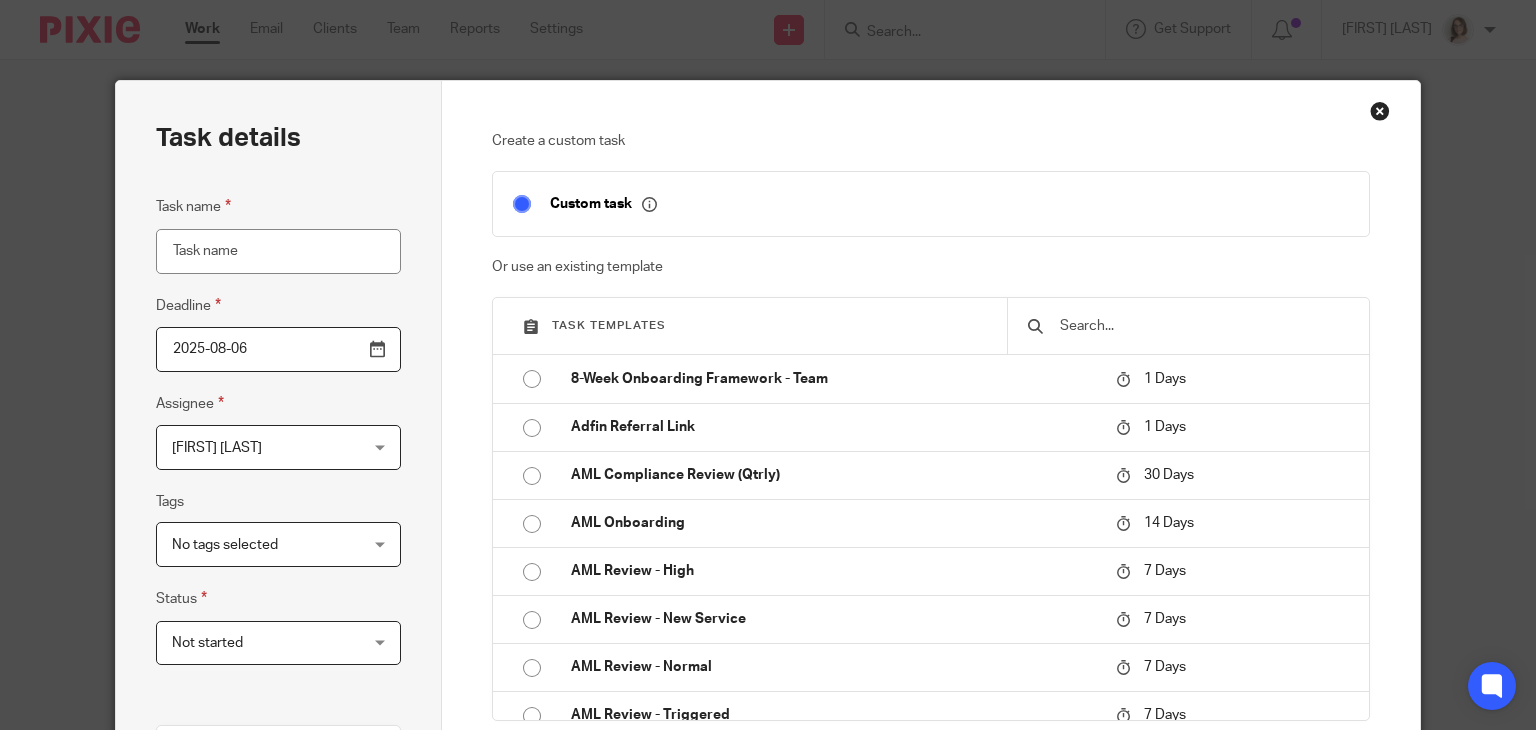 scroll, scrollTop: 0, scrollLeft: 0, axis: both 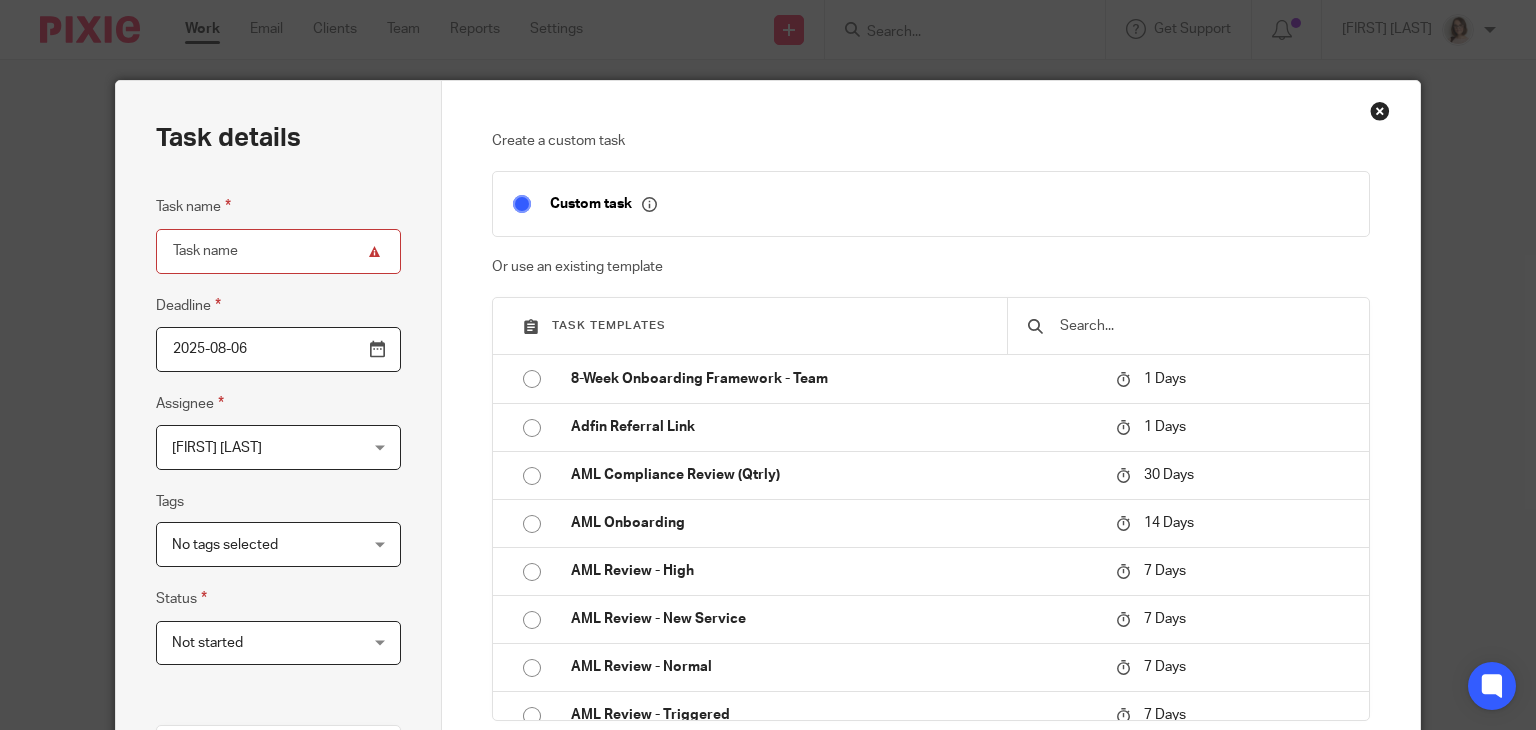 click at bounding box center [1203, 326] 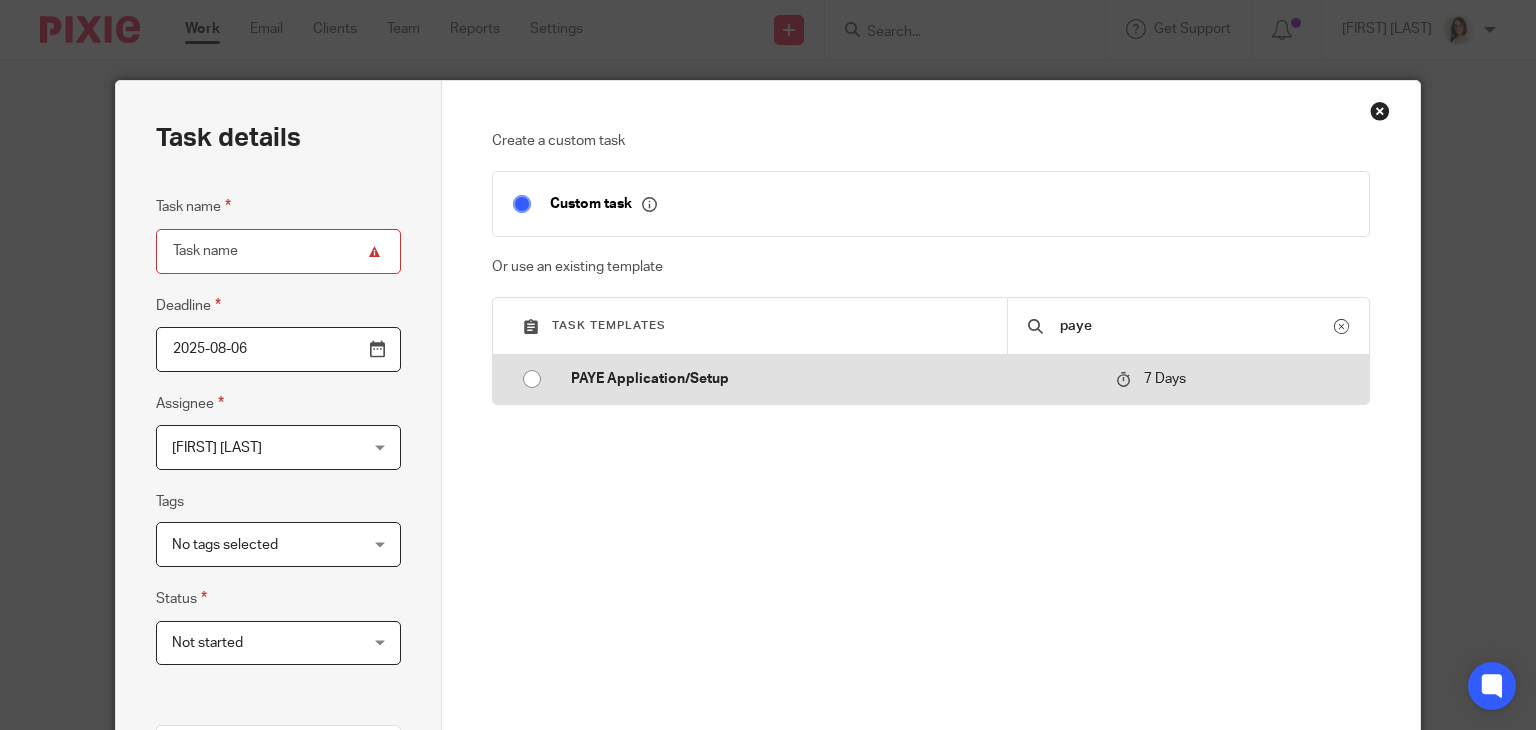 type on "paye" 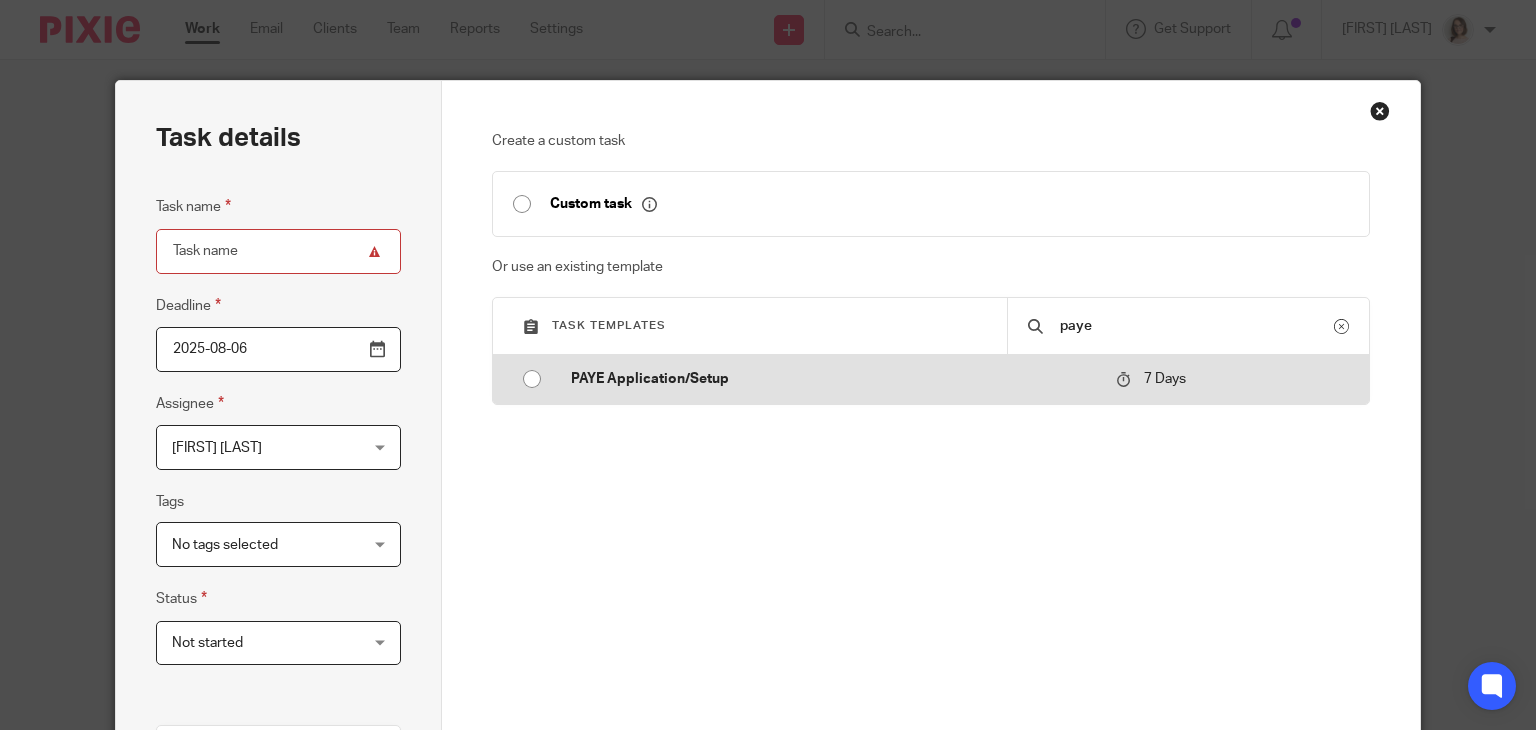 type on "2025-08-13" 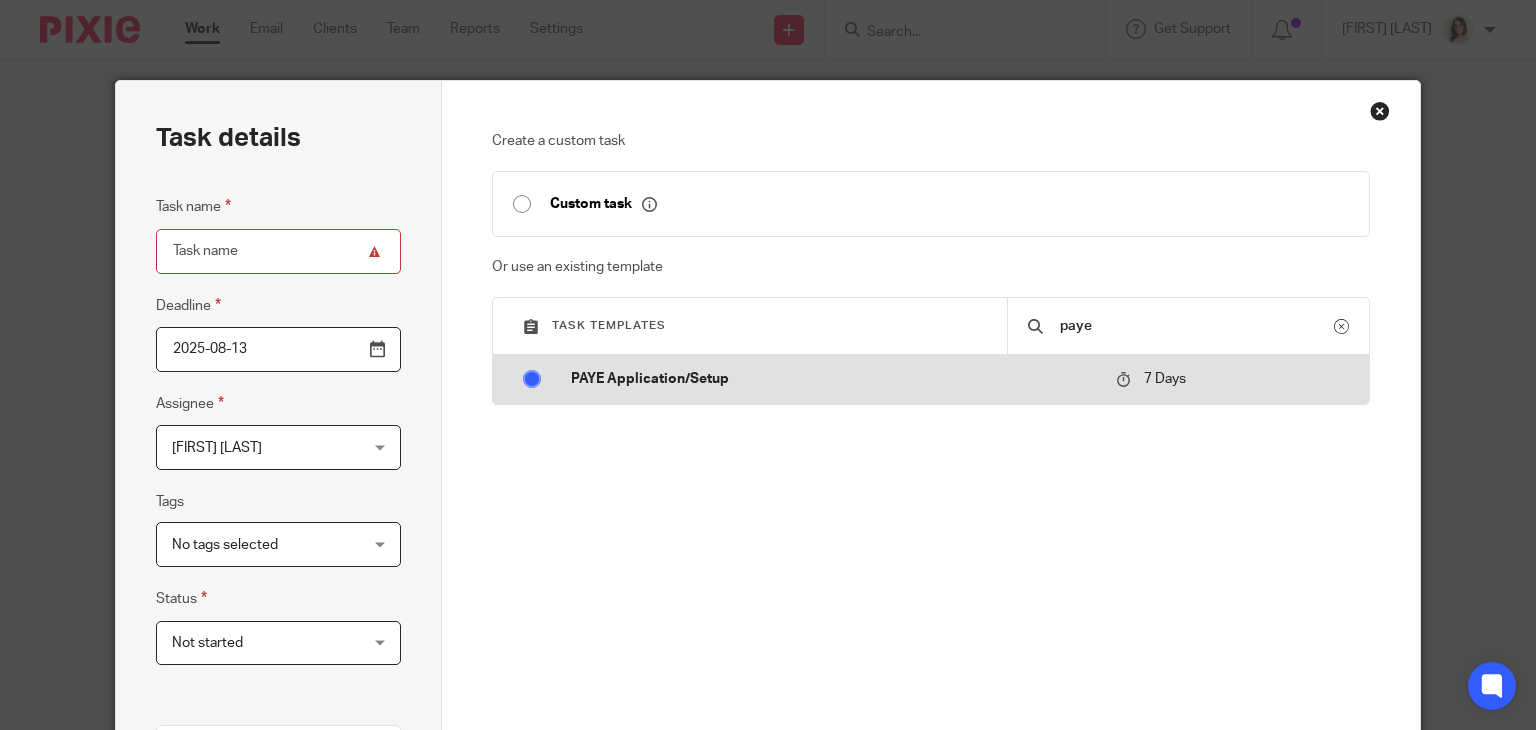 type on "PAYE Application/Setup" 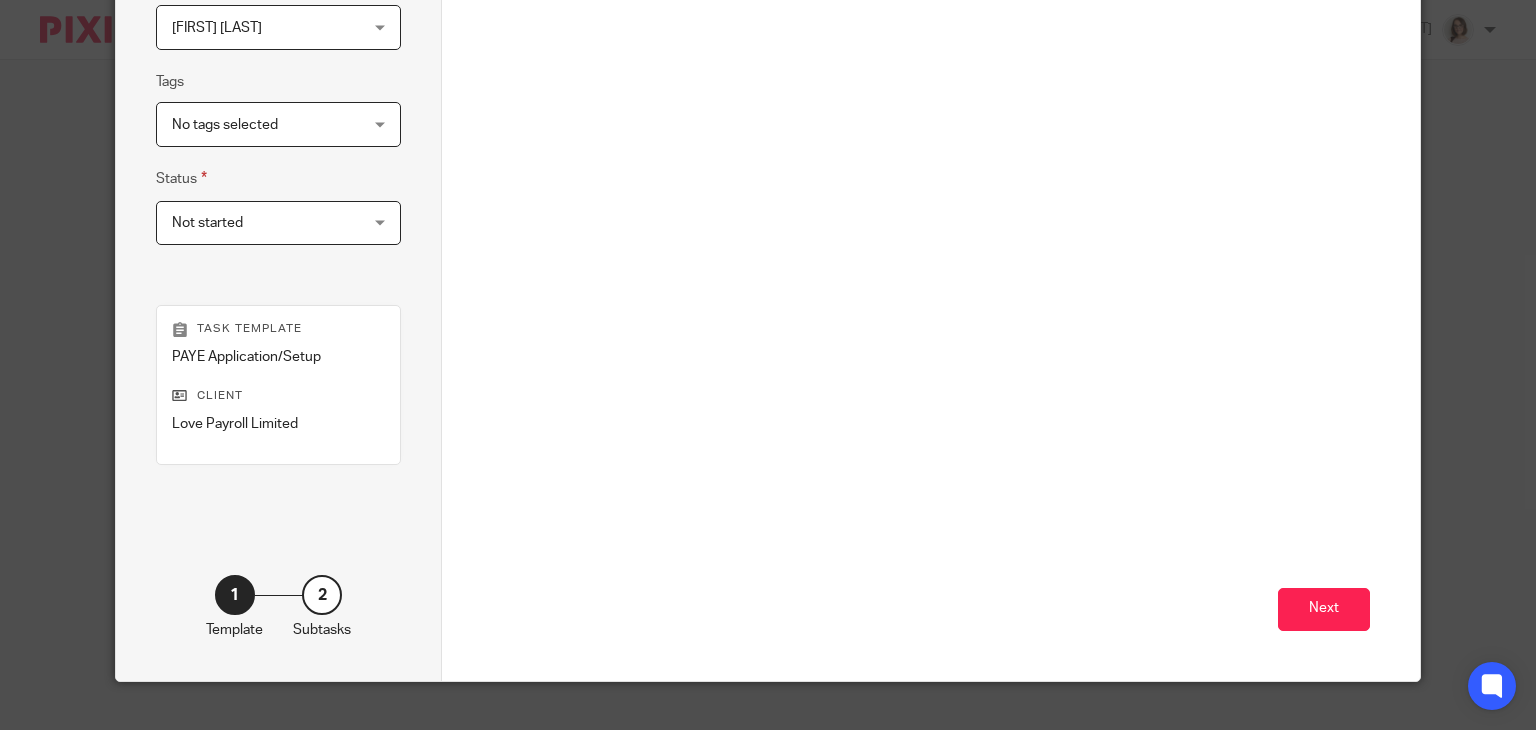 scroll, scrollTop: 420, scrollLeft: 0, axis: vertical 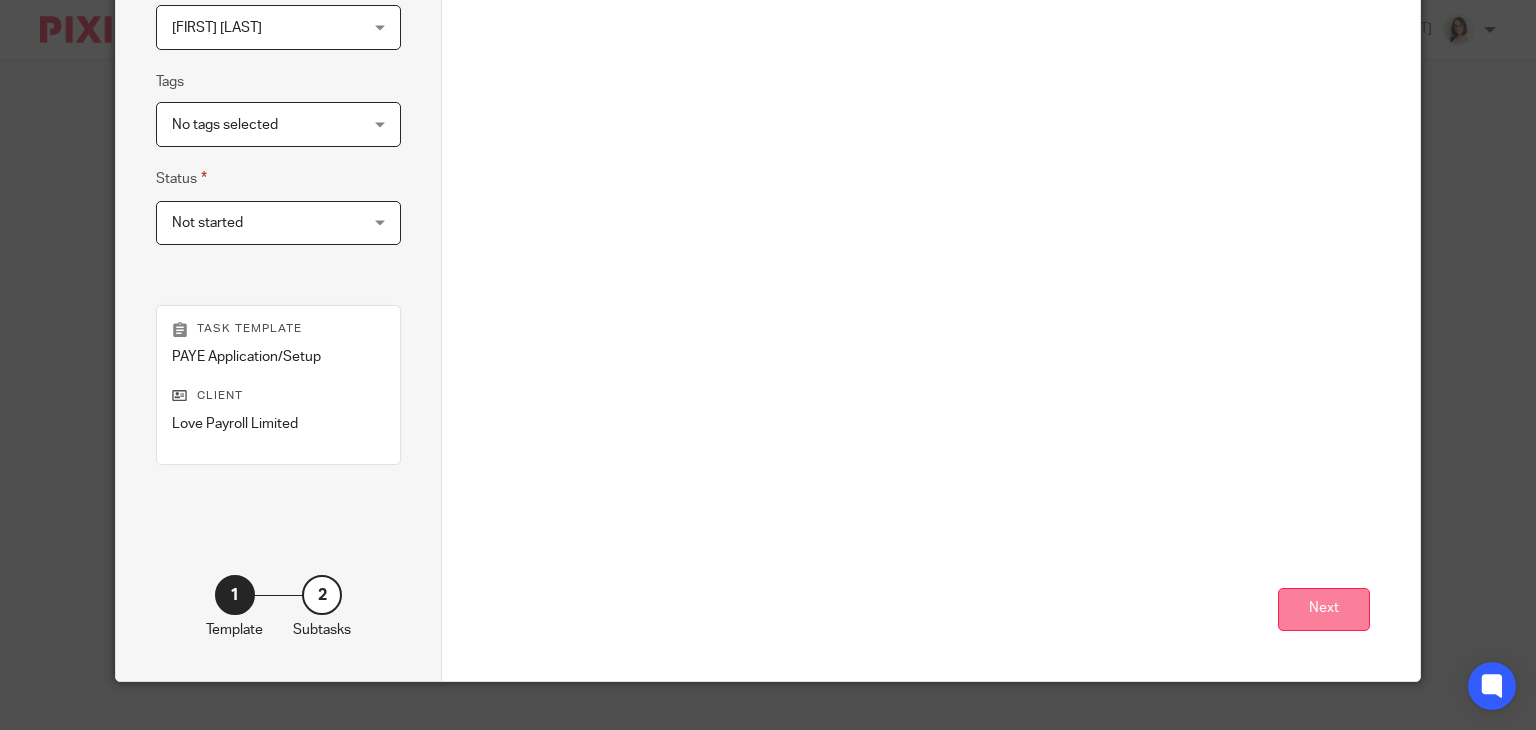 click on "Next" at bounding box center [1324, 609] 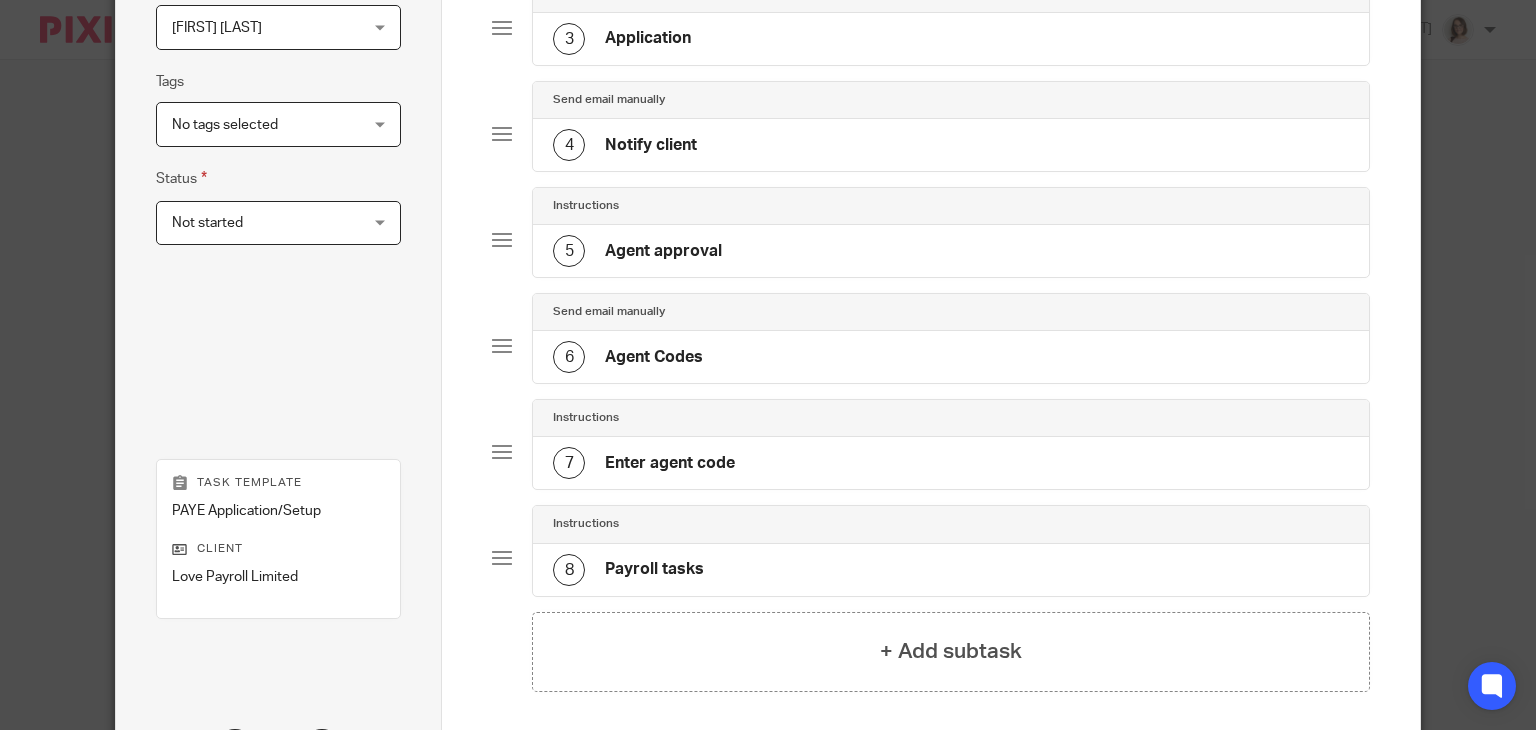 scroll, scrollTop: 600, scrollLeft: 0, axis: vertical 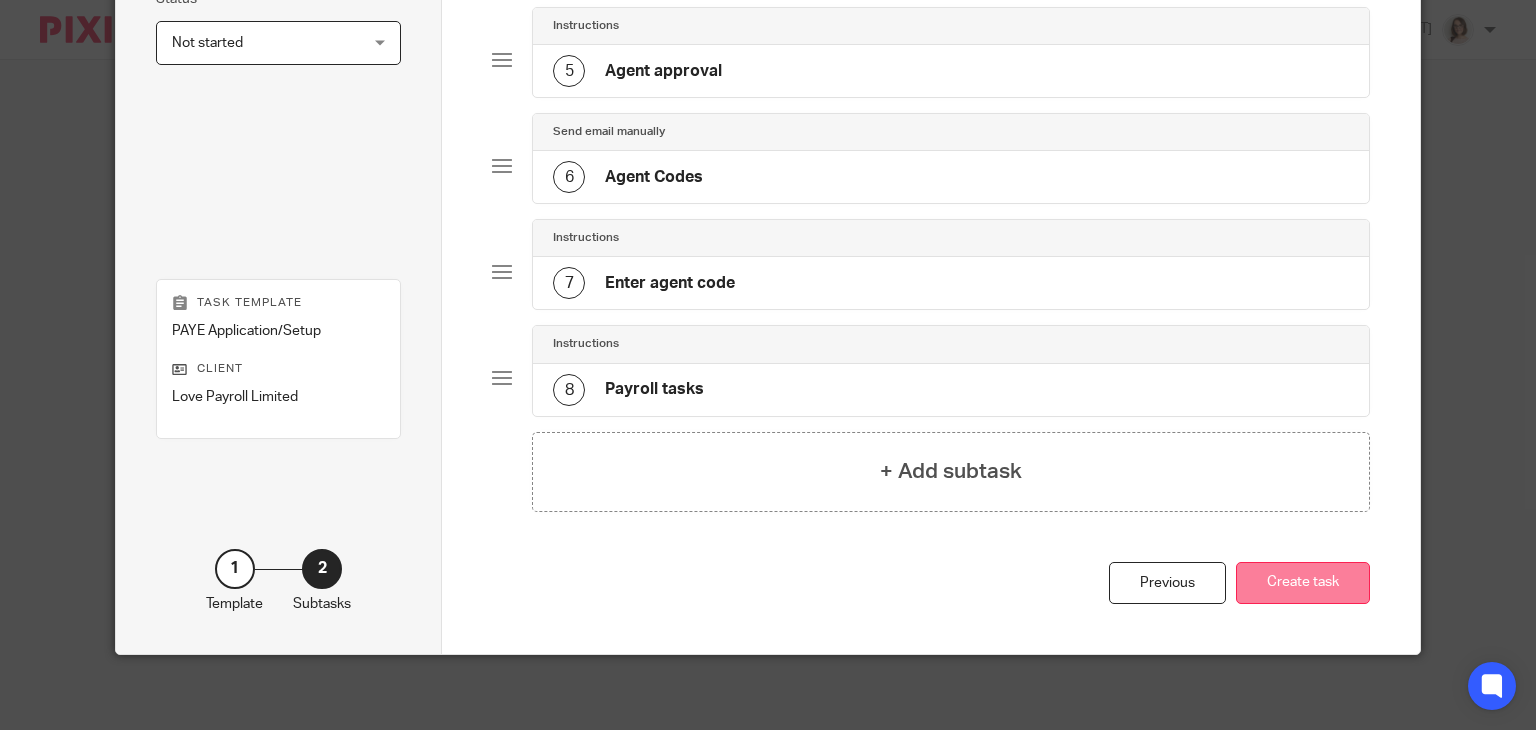 click on "Create task" at bounding box center [1303, 583] 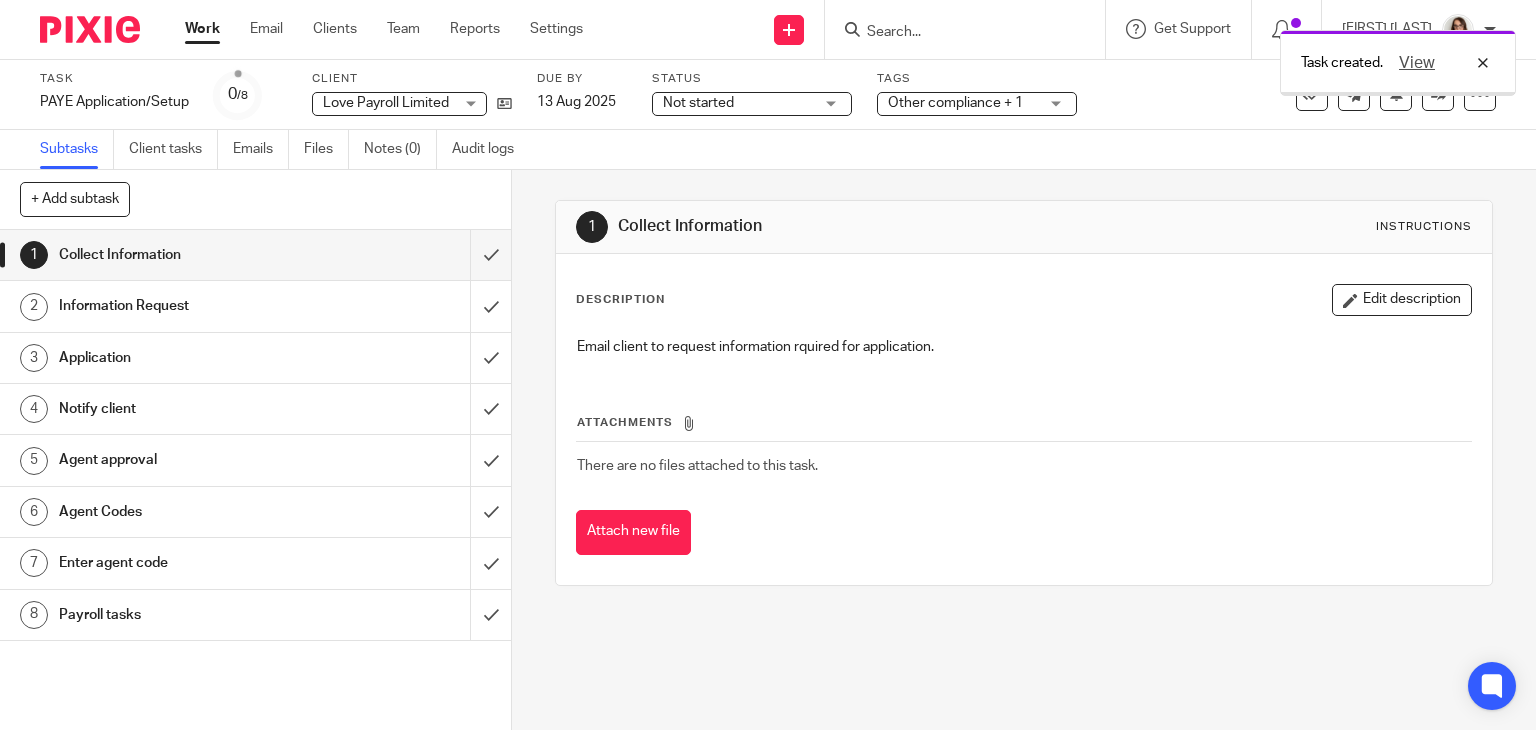 scroll, scrollTop: 0, scrollLeft: 0, axis: both 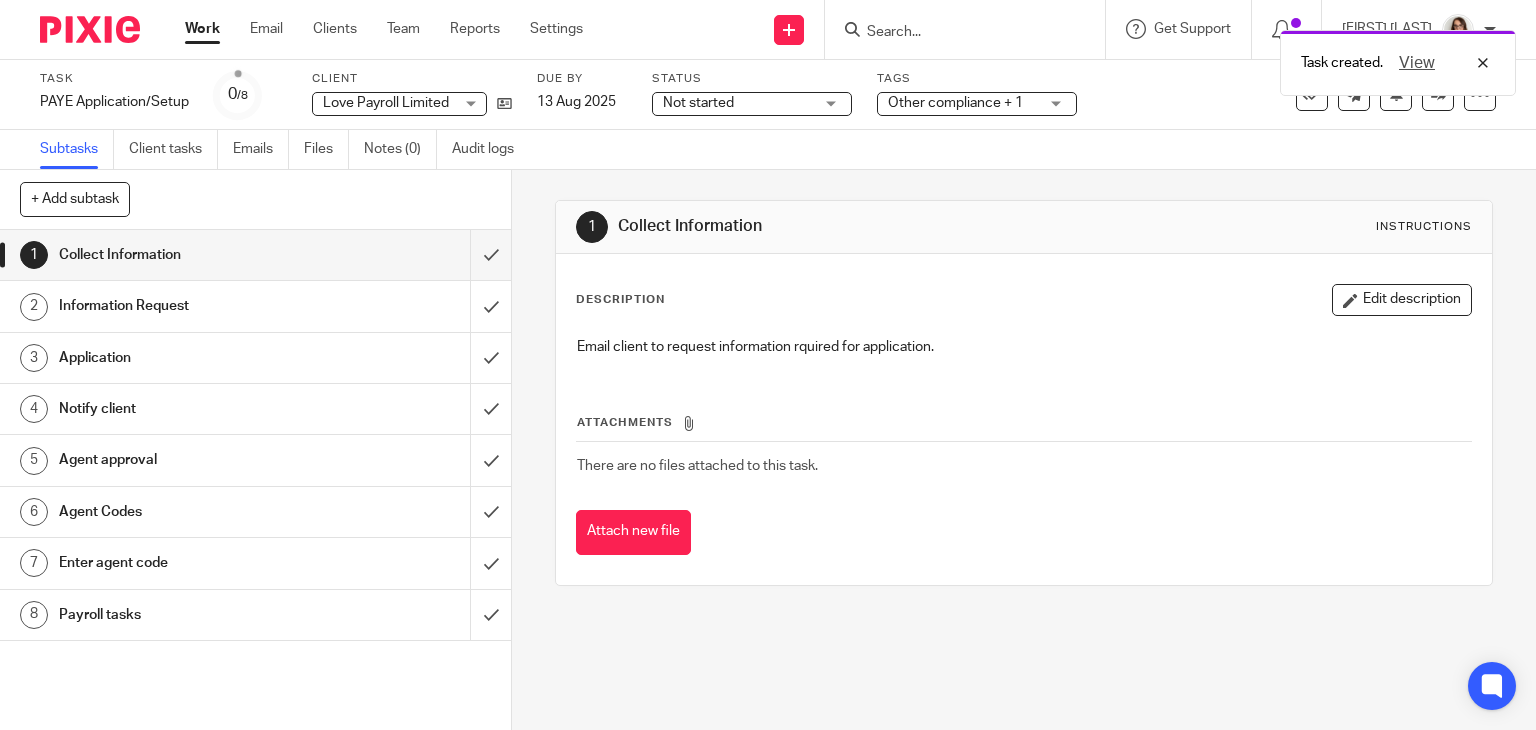 click on "Information Request" at bounding box center (189, 306) 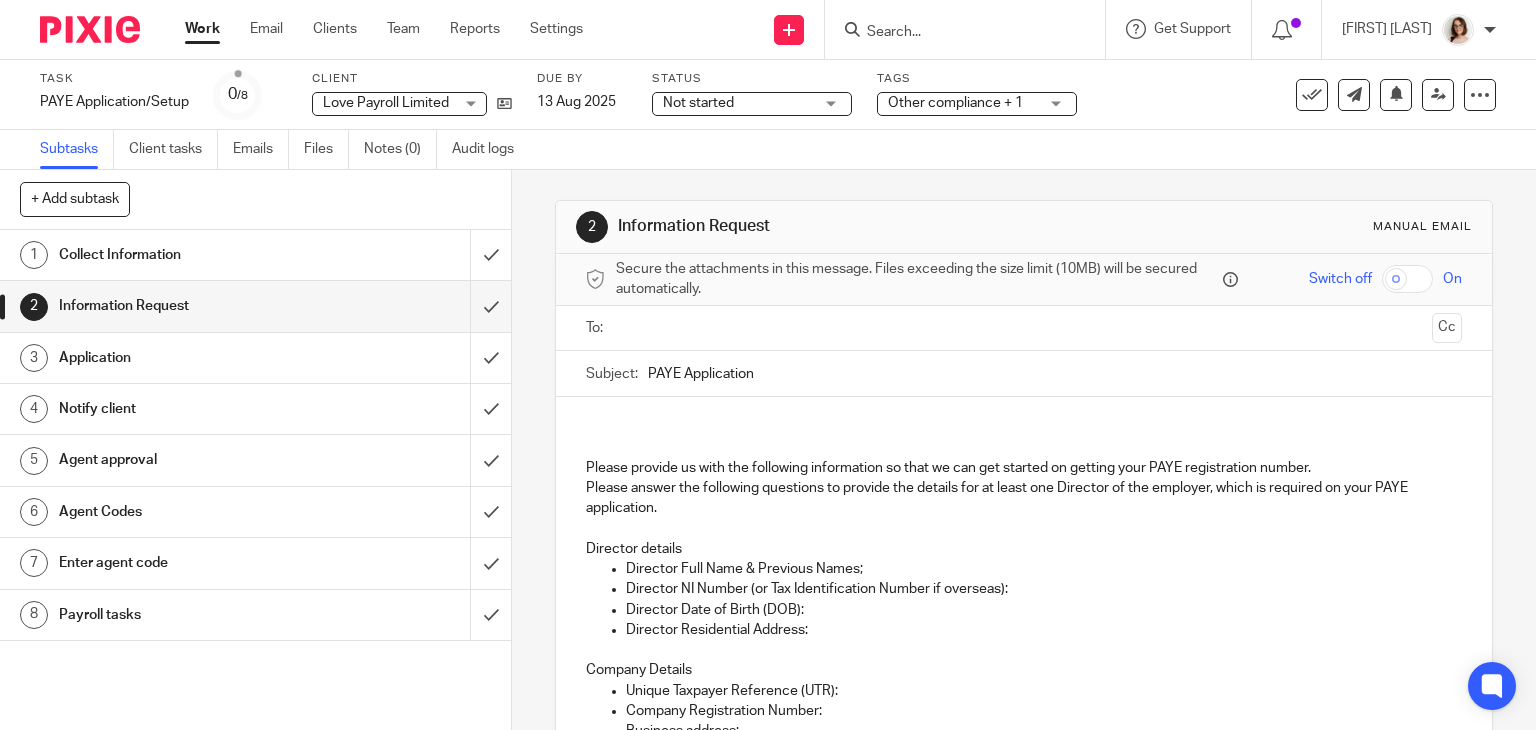 scroll, scrollTop: 0, scrollLeft: 0, axis: both 